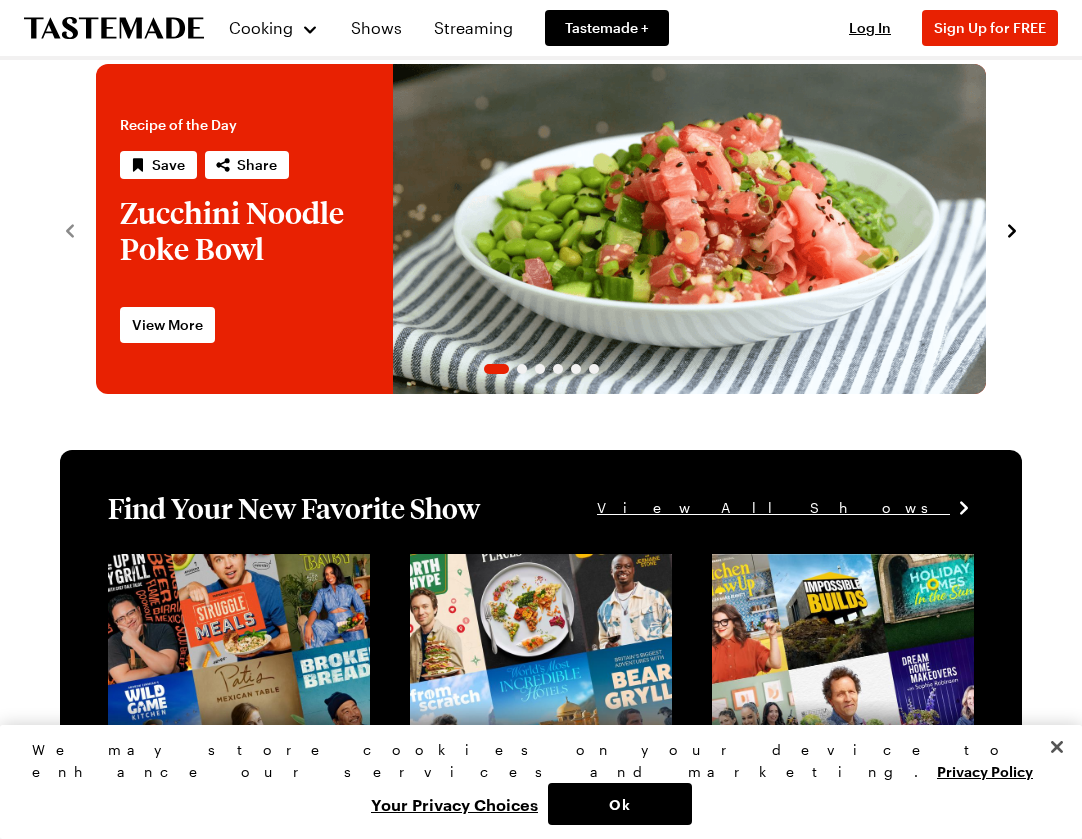 scroll, scrollTop: 48, scrollLeft: 0, axis: vertical 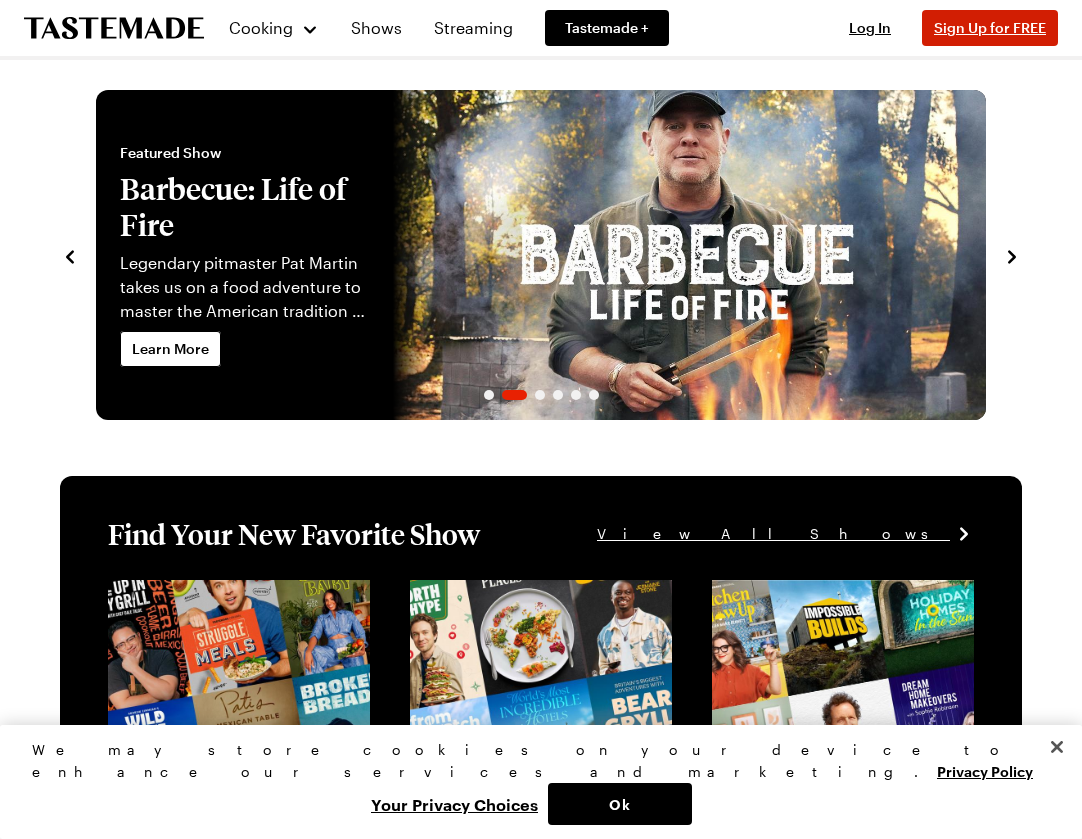 click on "Sign Up for FREE" at bounding box center [990, 27] 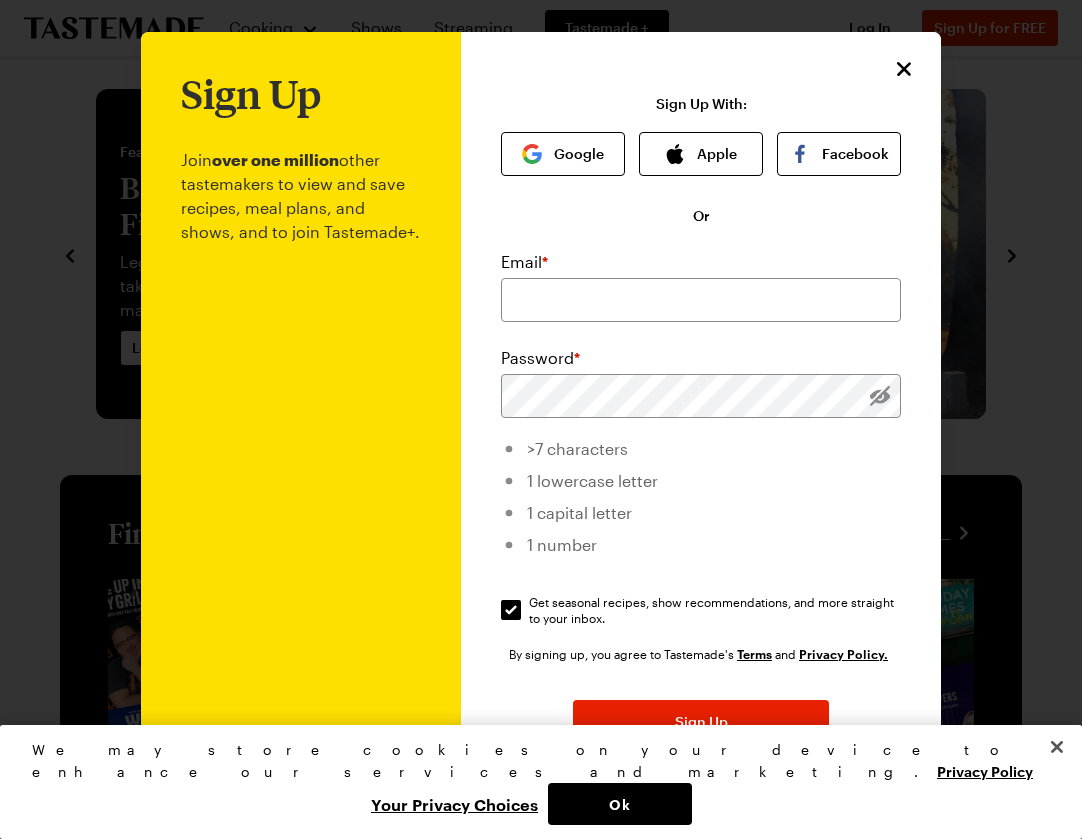 scroll, scrollTop: 13, scrollLeft: 0, axis: vertical 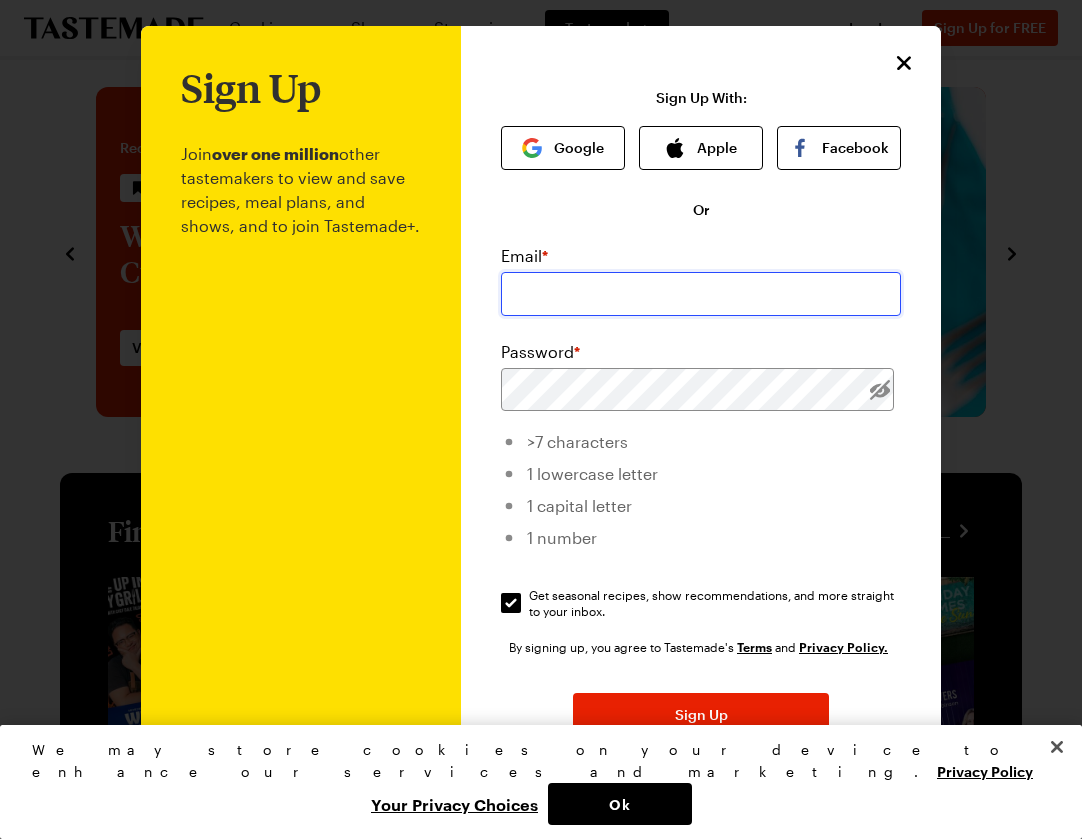click at bounding box center [701, 294] 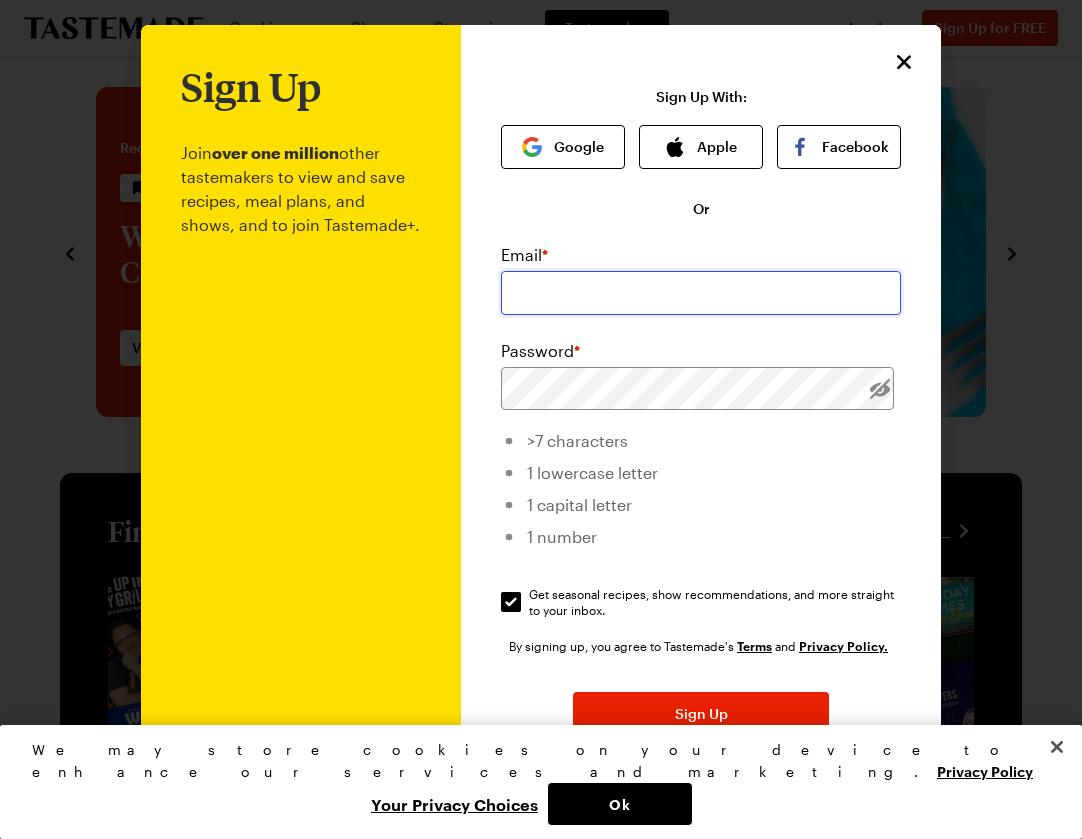scroll, scrollTop: 8, scrollLeft: 0, axis: vertical 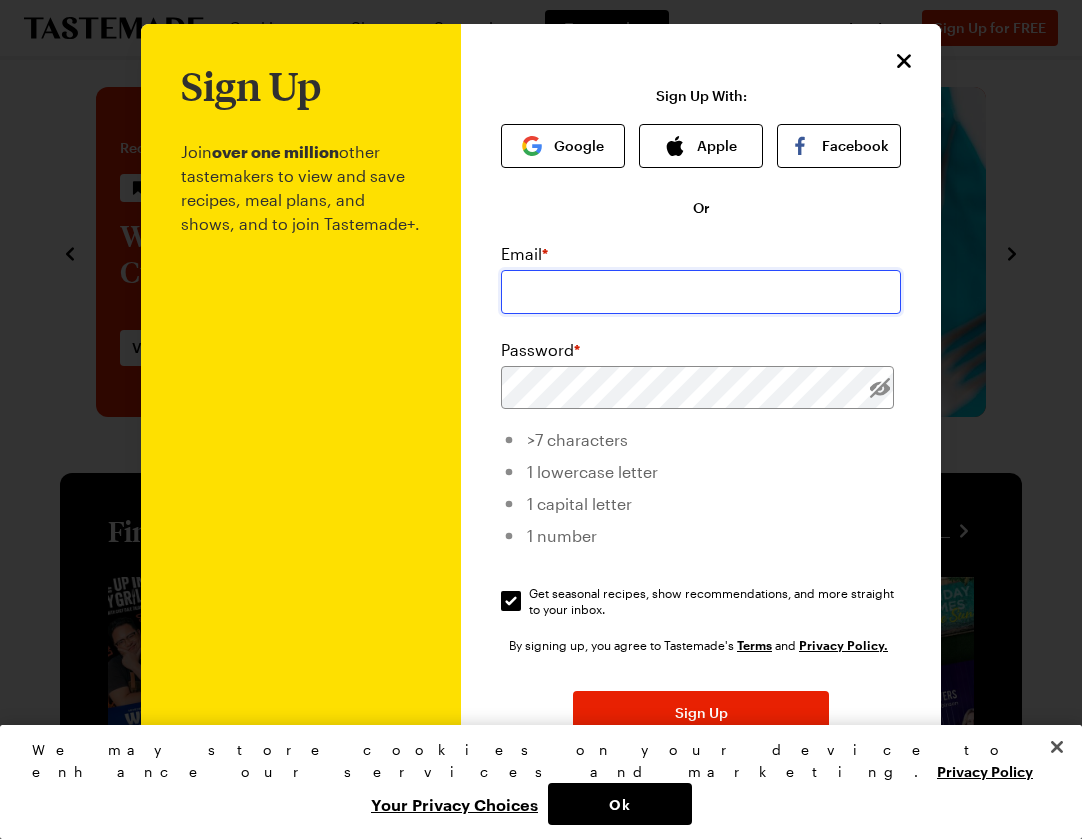type on "[EMAIL]" 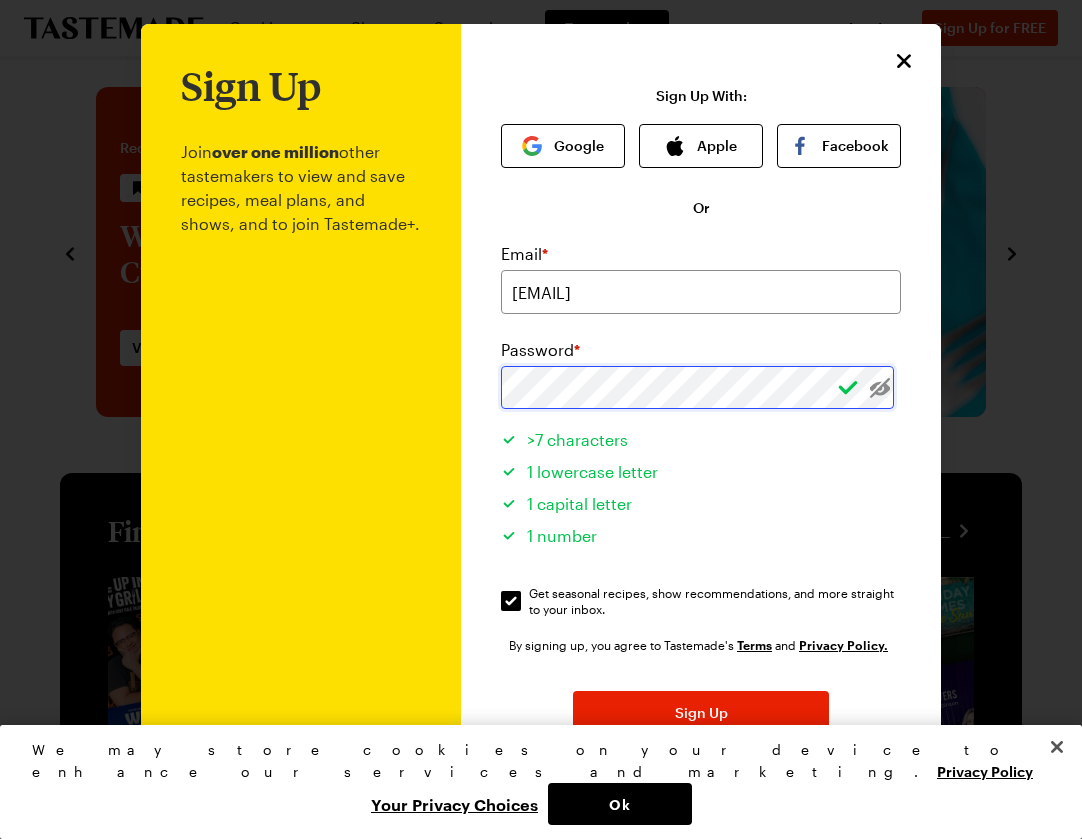 scroll, scrollTop: 0, scrollLeft: 0, axis: both 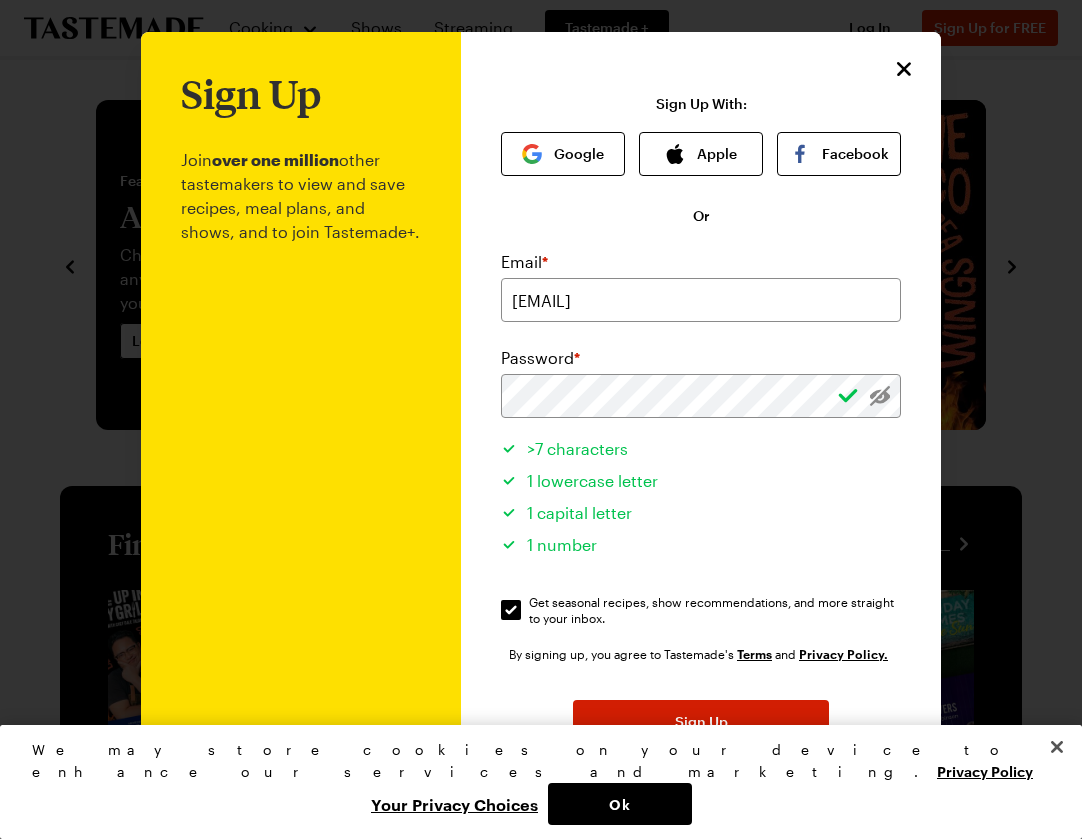 click on "Sign Up" at bounding box center (701, 722) 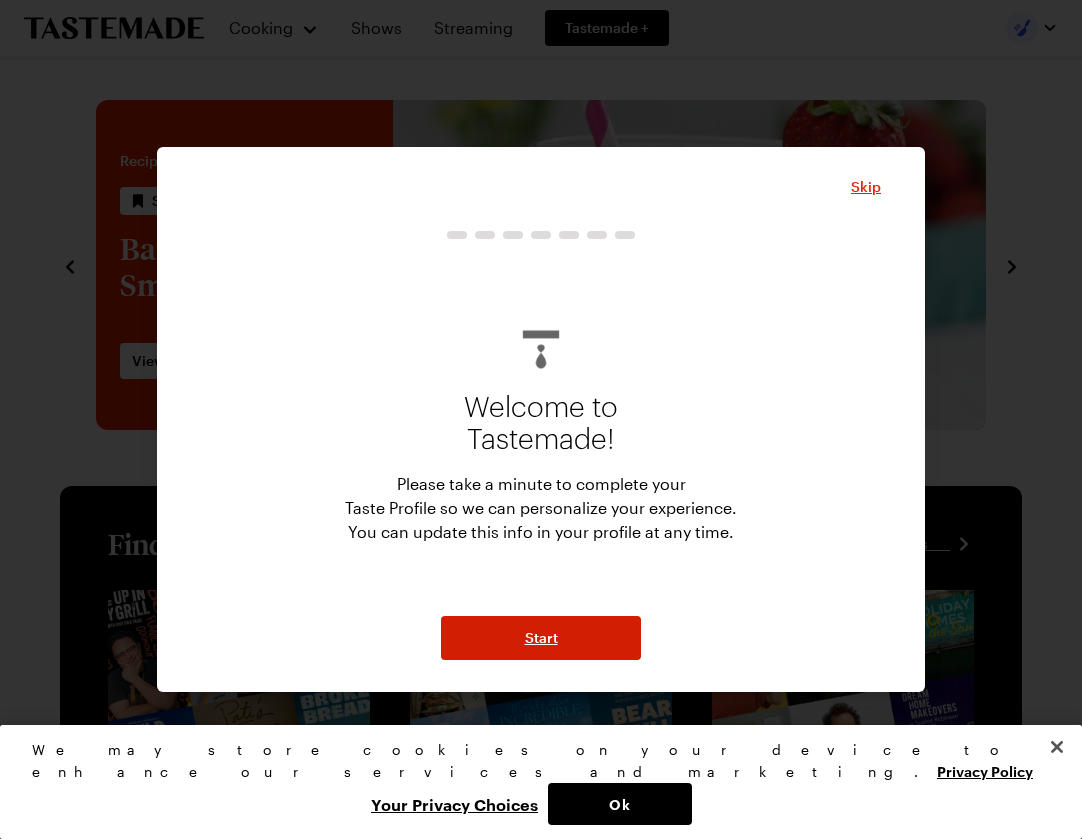 click on "Start" at bounding box center (541, 638) 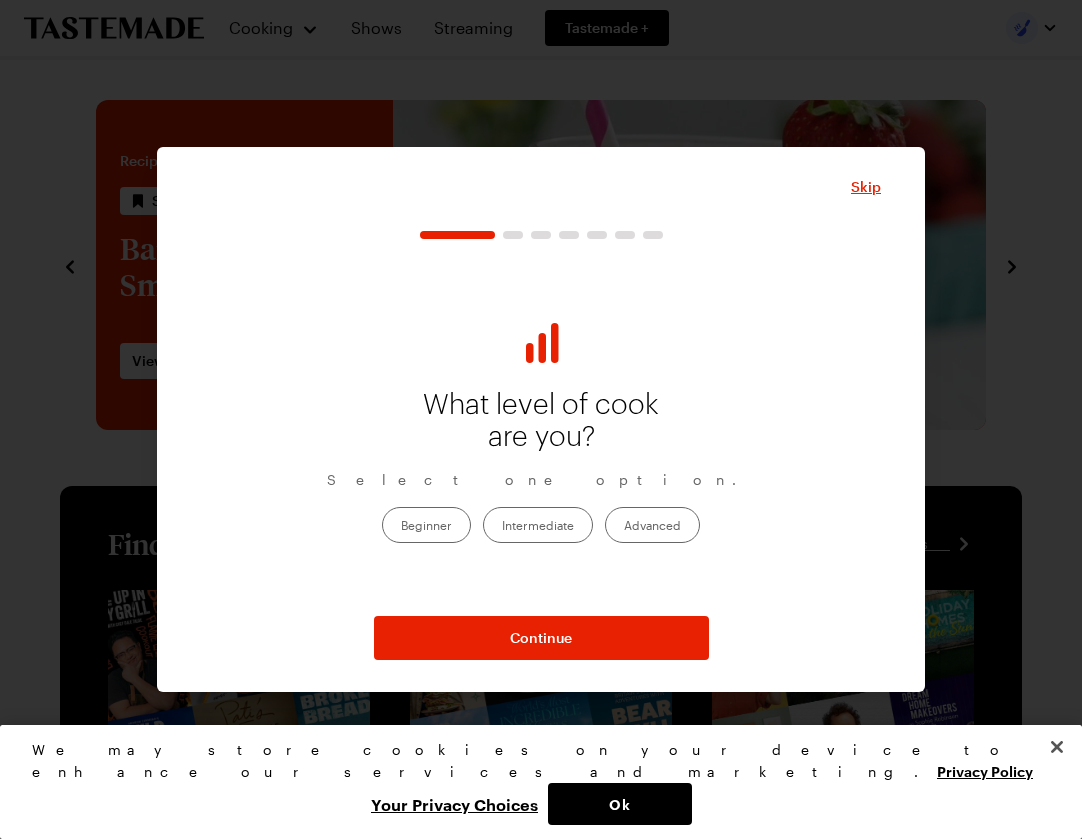 drag, startPoint x: 642, startPoint y: 523, endPoint x: 635, endPoint y: 531, distance: 10.630146 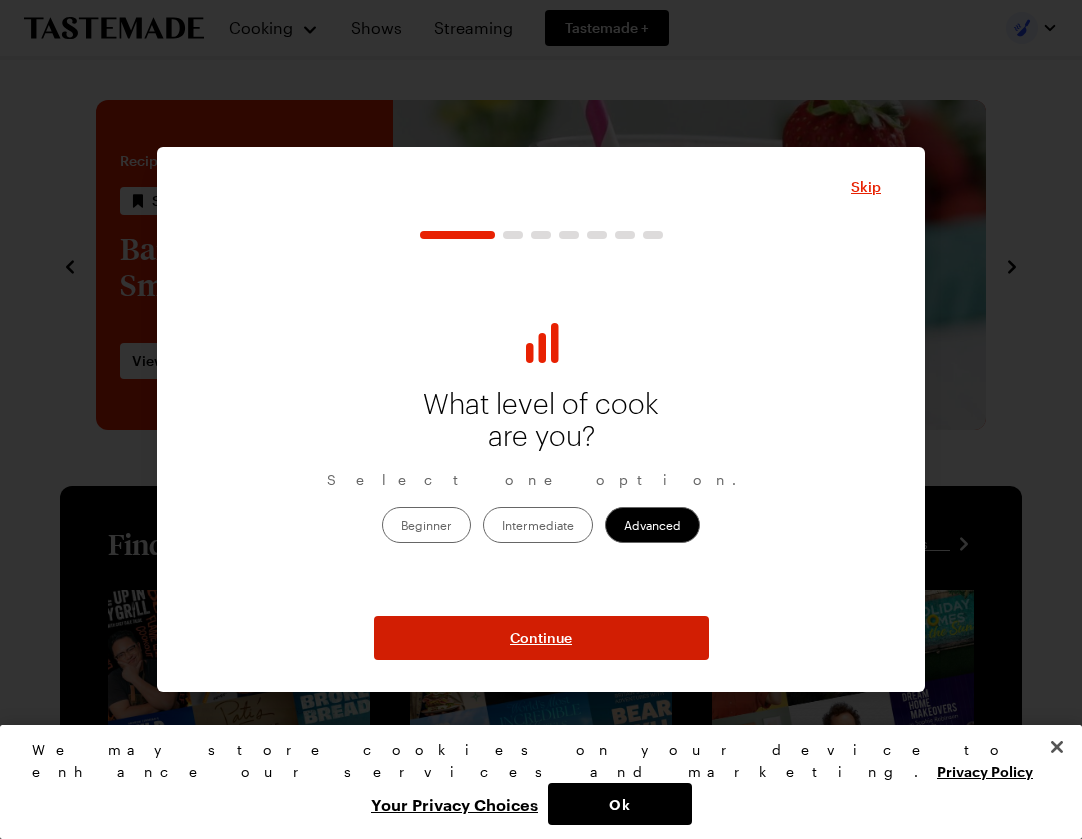 click on "Continue" at bounding box center (541, 638) 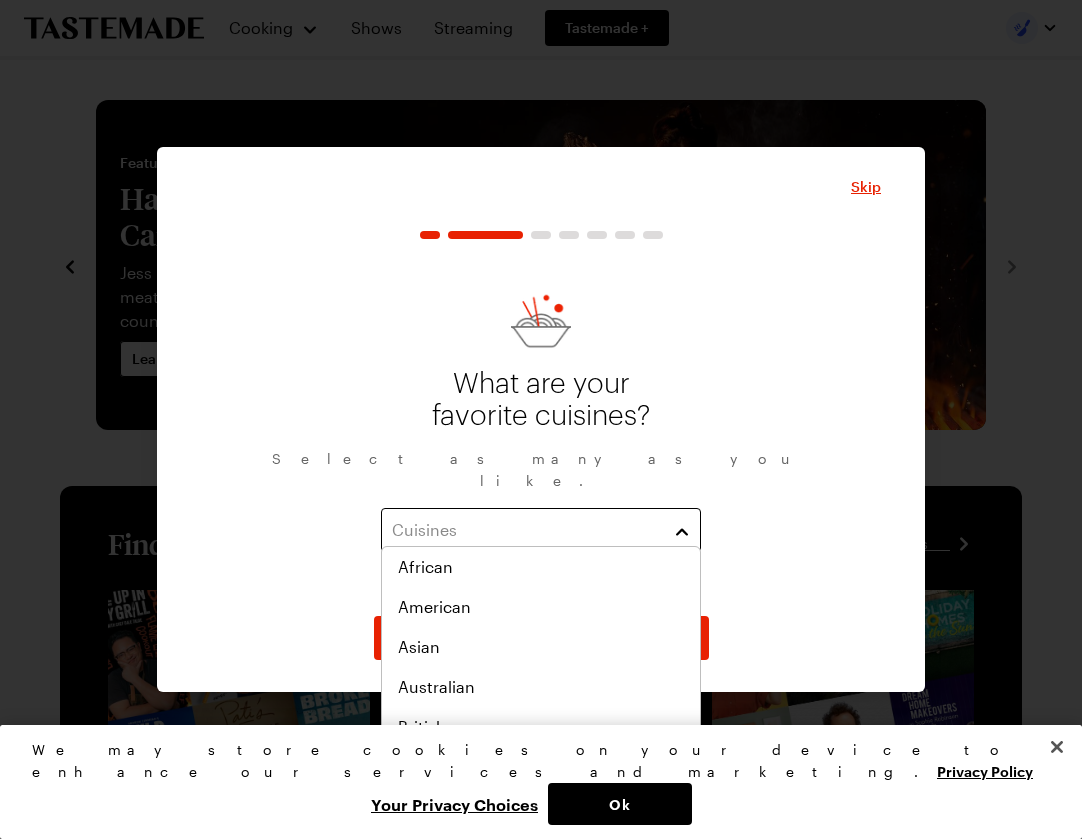 click on "Cuisines" at bounding box center (541, 530) 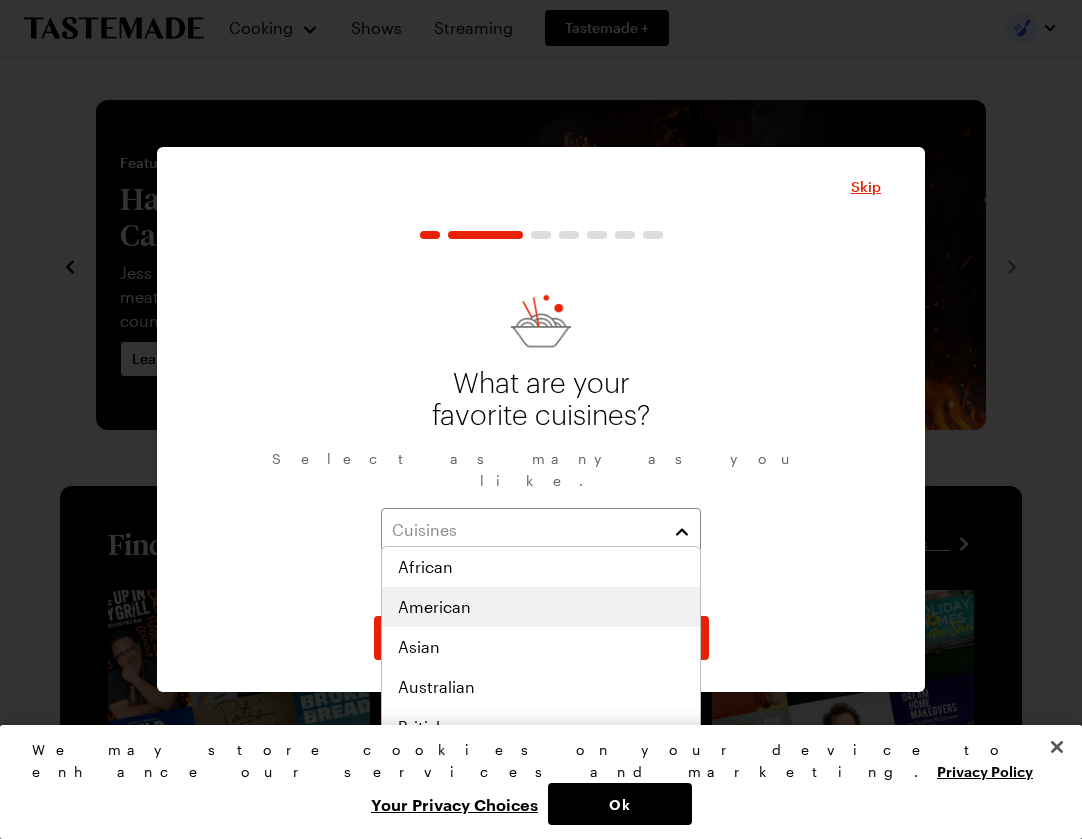 click on "American" at bounding box center (541, 607) 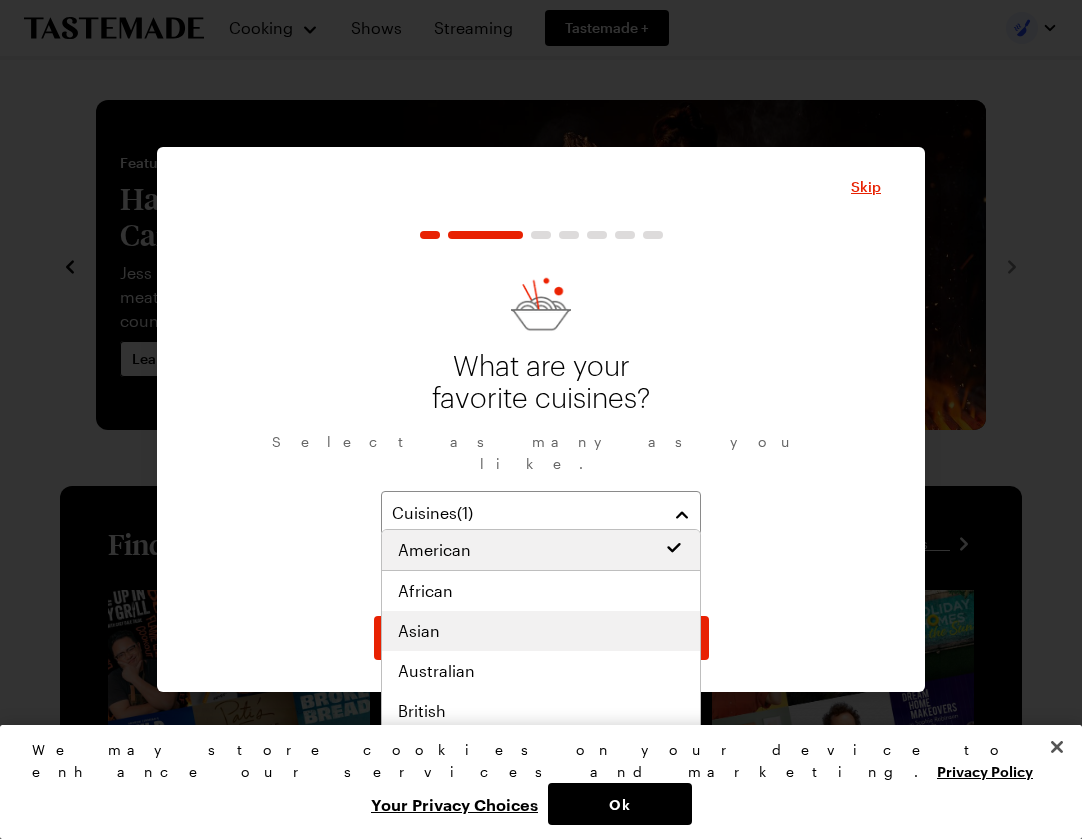click on "Asian" at bounding box center (541, 631) 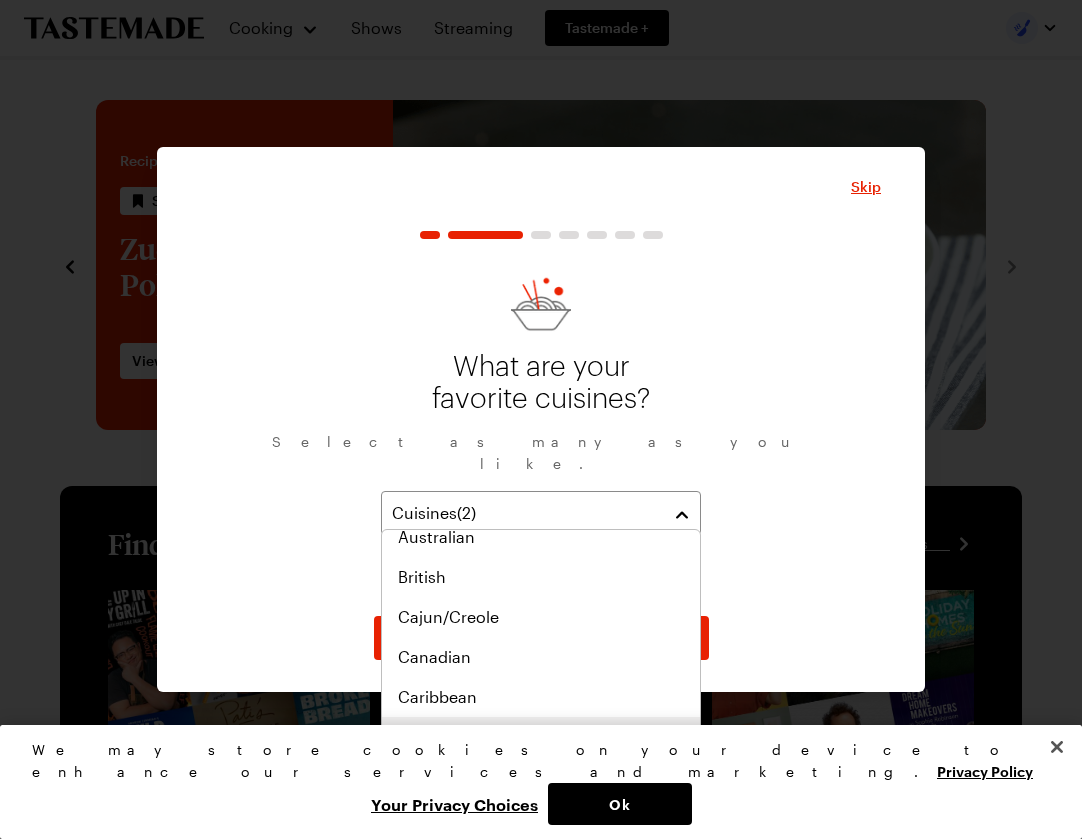 scroll, scrollTop: 148, scrollLeft: 0, axis: vertical 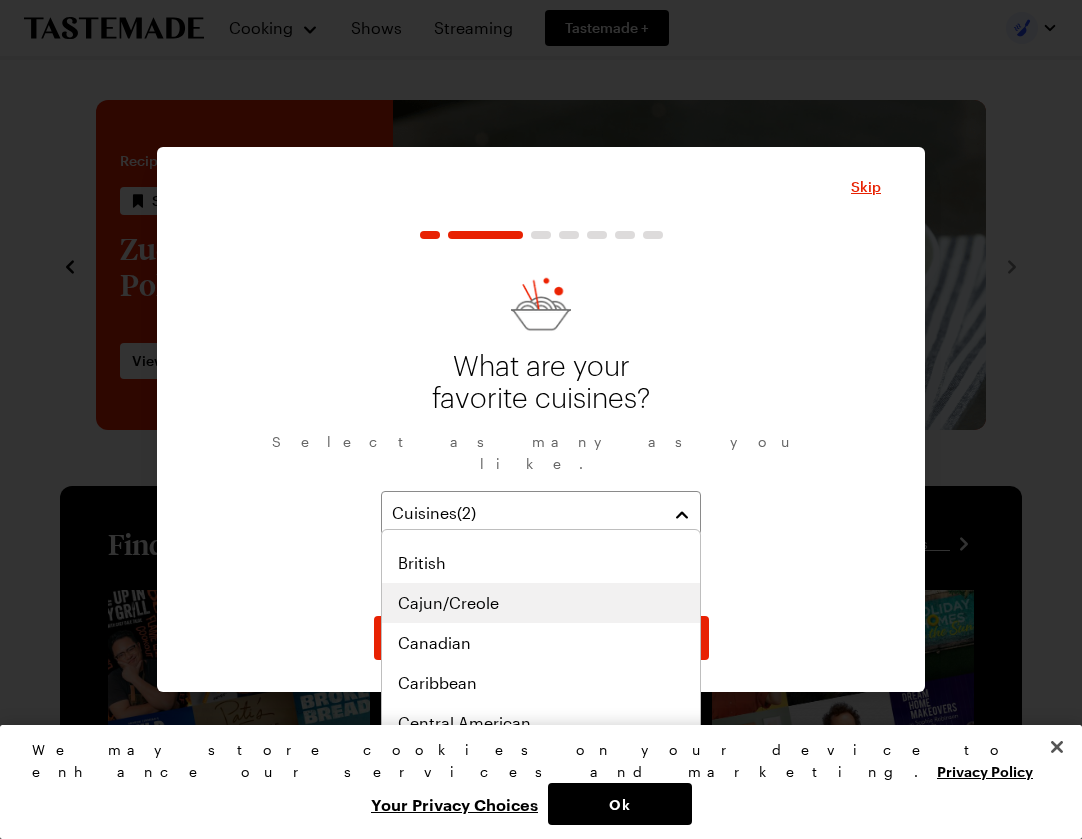click on "Cajun/Creole" at bounding box center (448, 603) 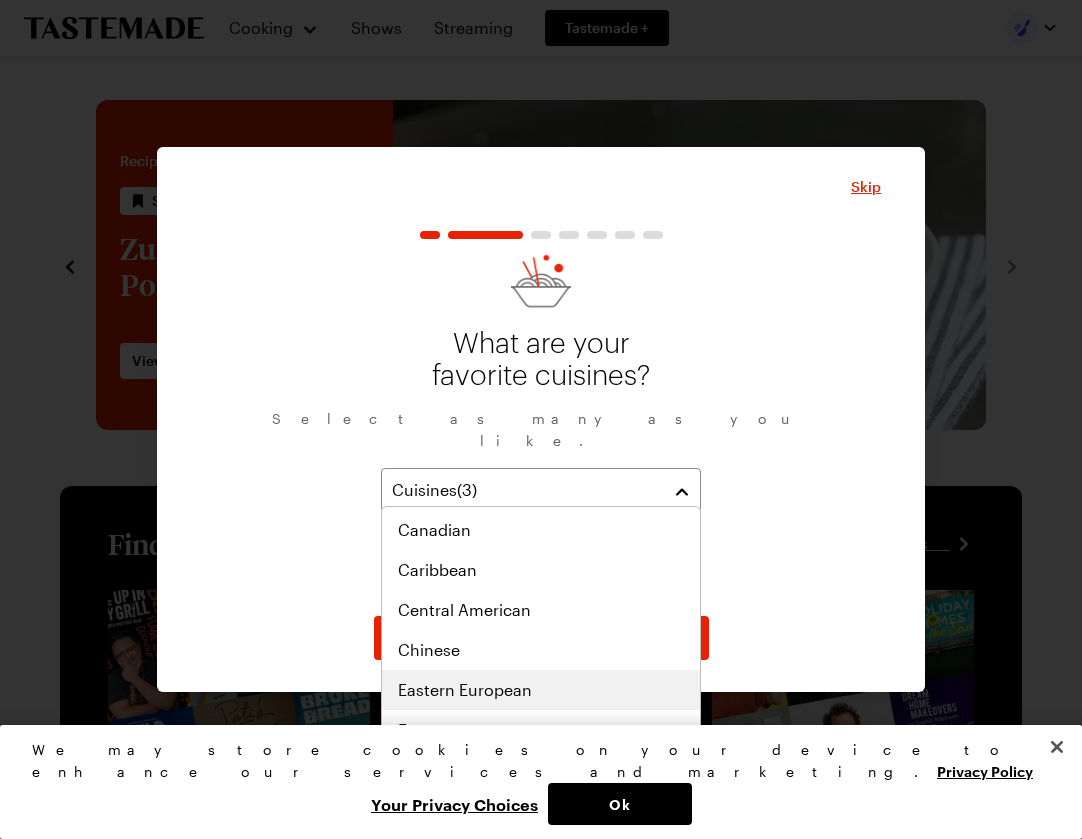 scroll, scrollTop: 265, scrollLeft: 0, axis: vertical 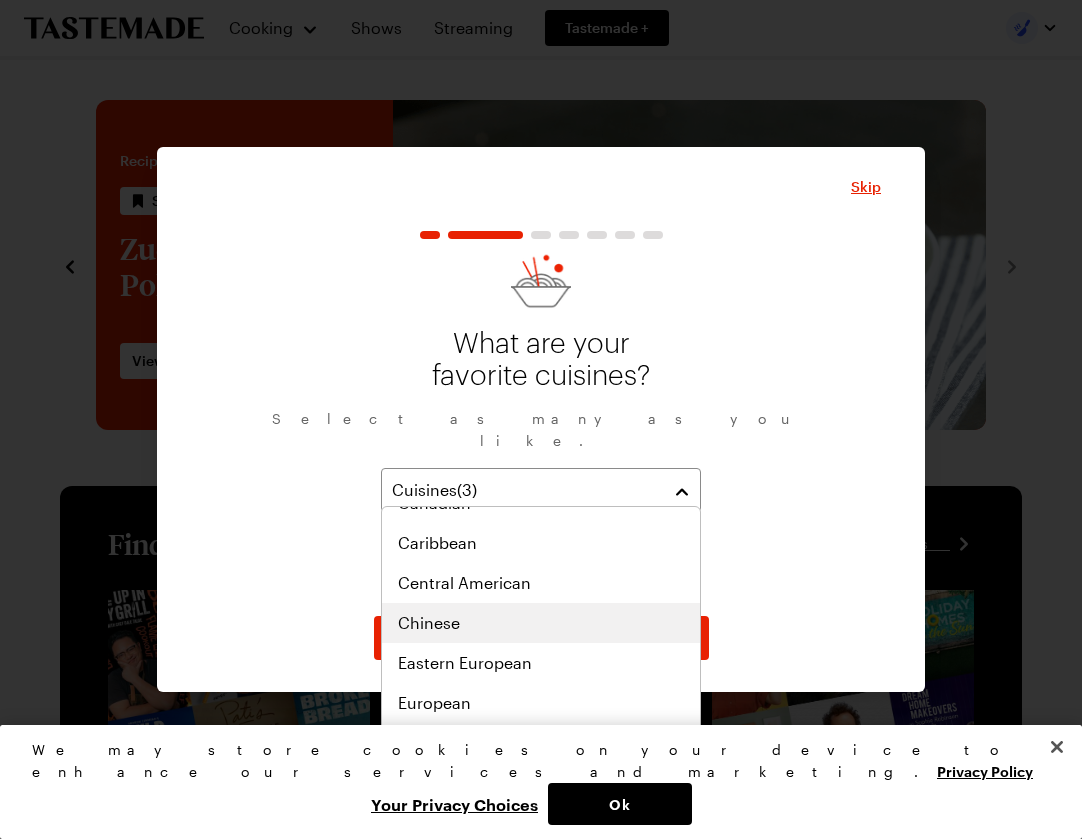 click on "Chinese" at bounding box center [429, 623] 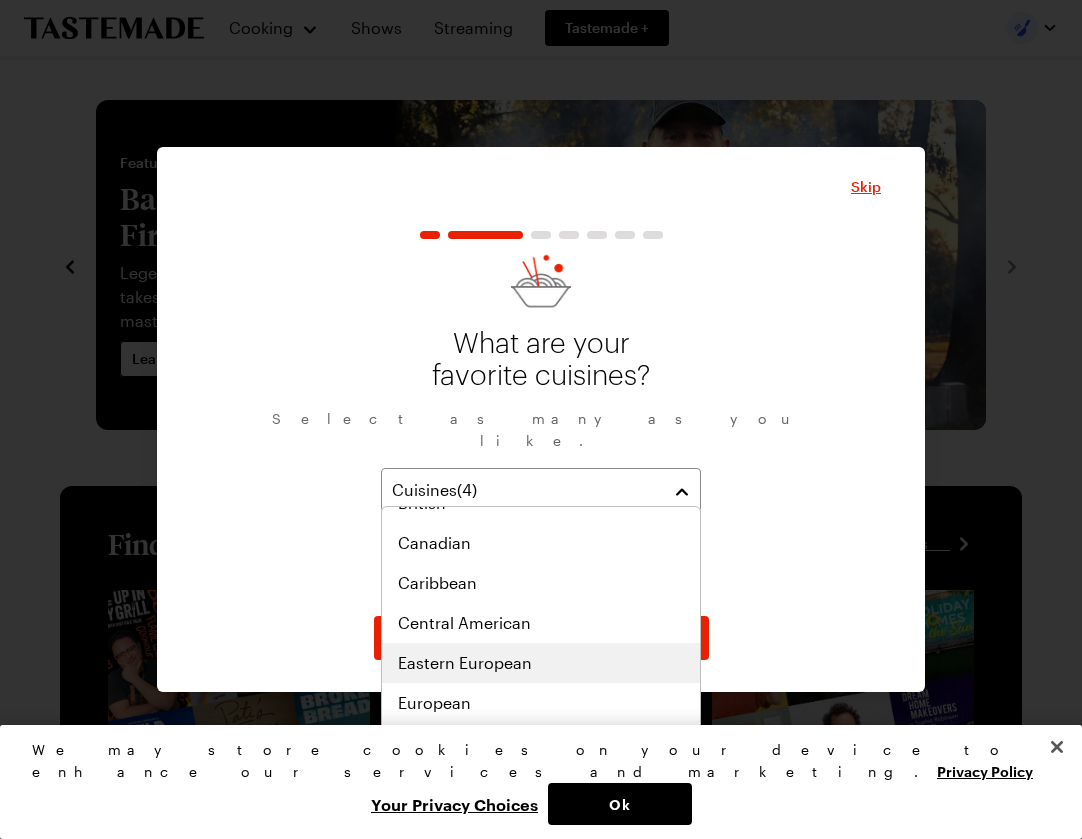 click on "Eastern European" at bounding box center [465, 663] 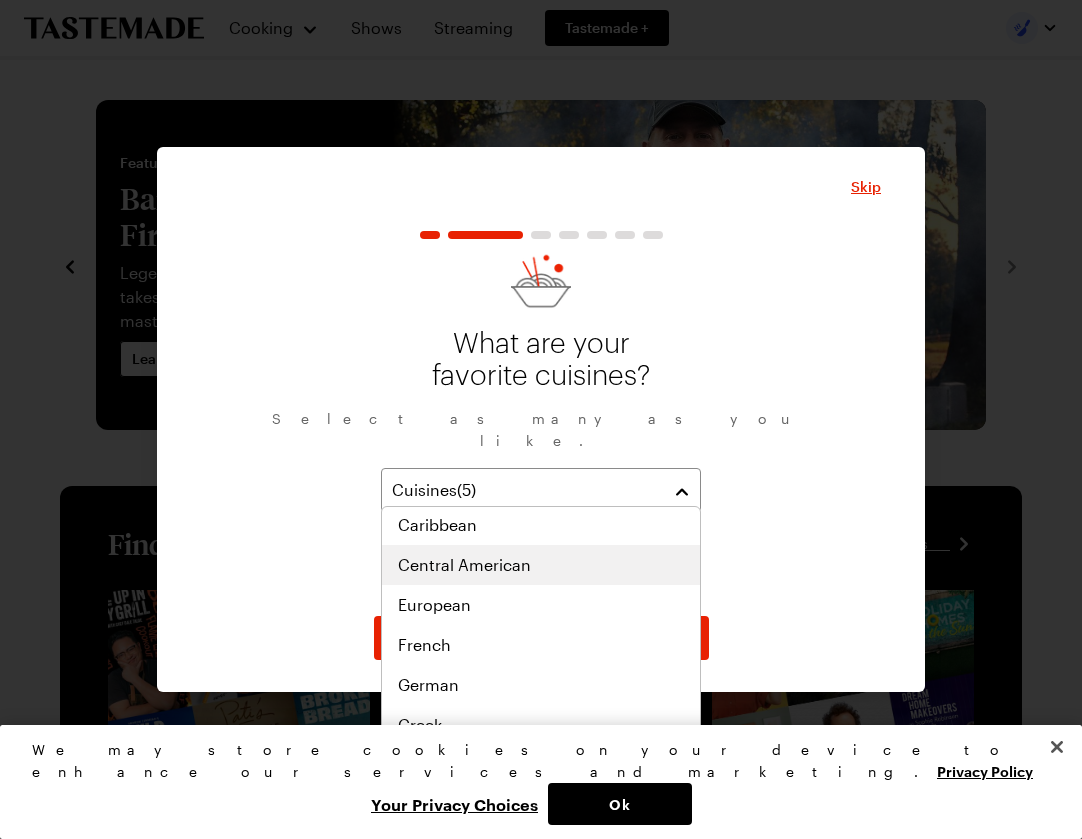 scroll, scrollTop: 366, scrollLeft: 0, axis: vertical 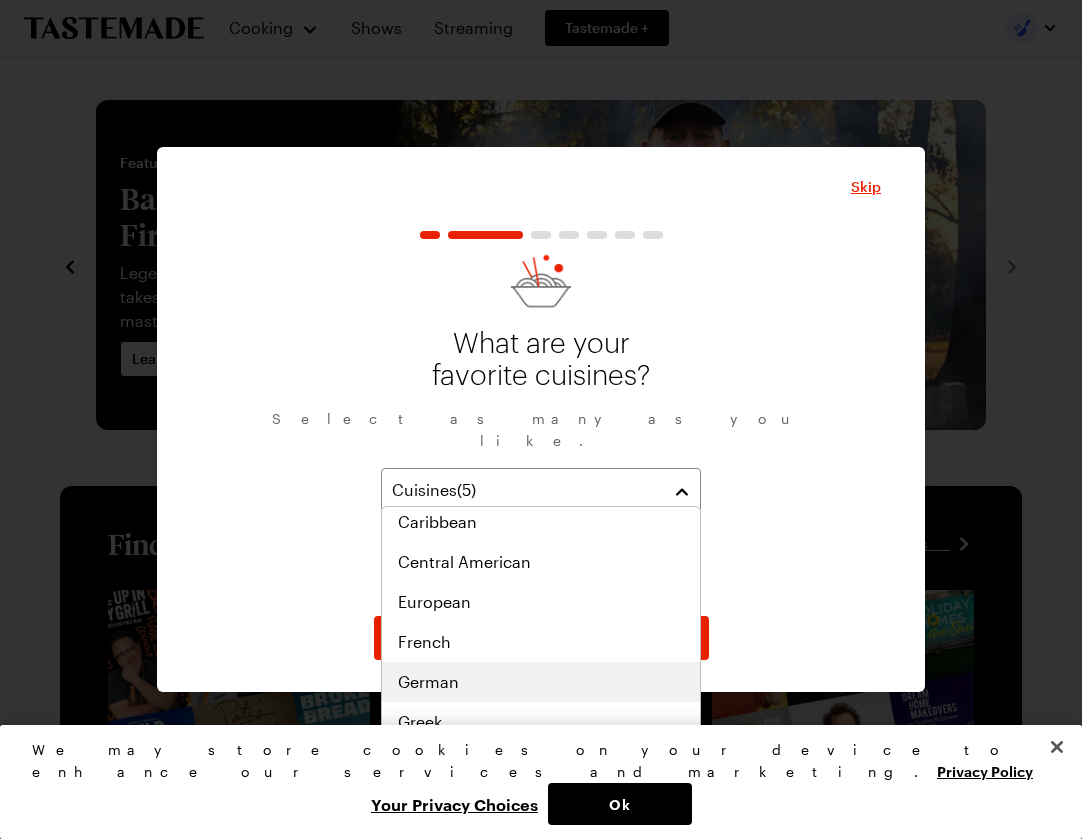 click on "German" at bounding box center (541, 682) 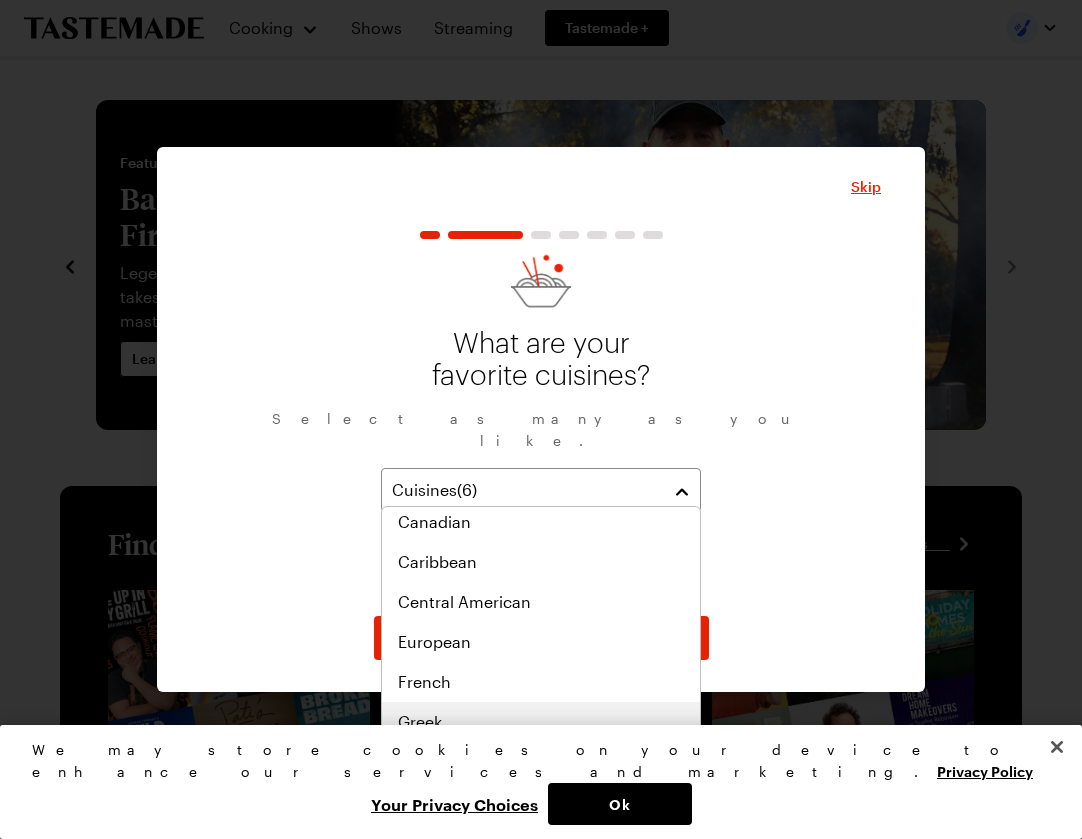 click on "Greek" at bounding box center [541, 722] 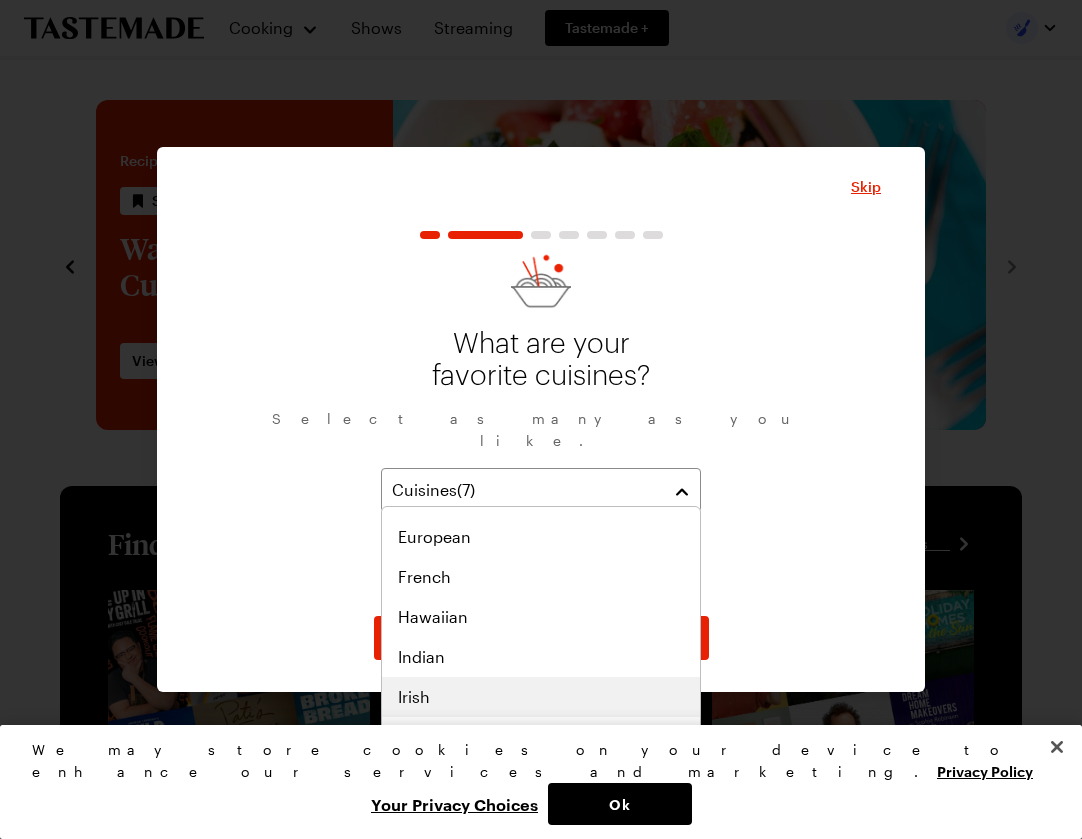 scroll, scrollTop: 516, scrollLeft: 0, axis: vertical 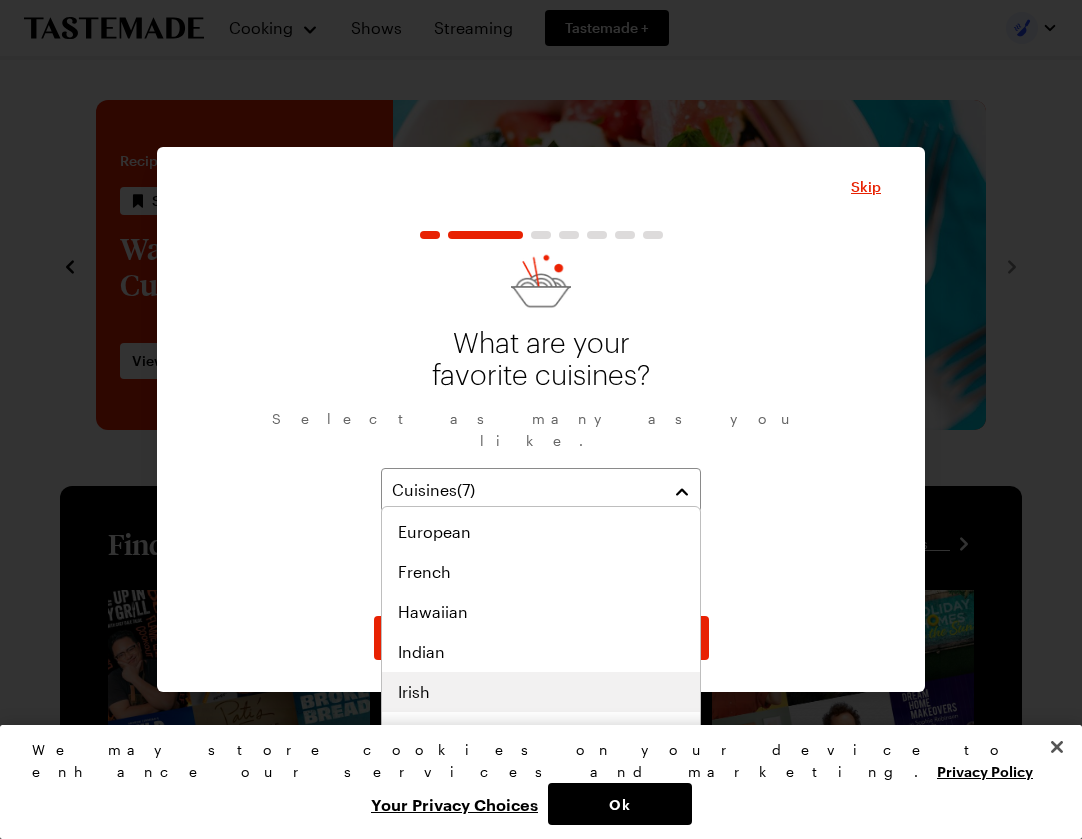 click on "Irish" at bounding box center [541, 692] 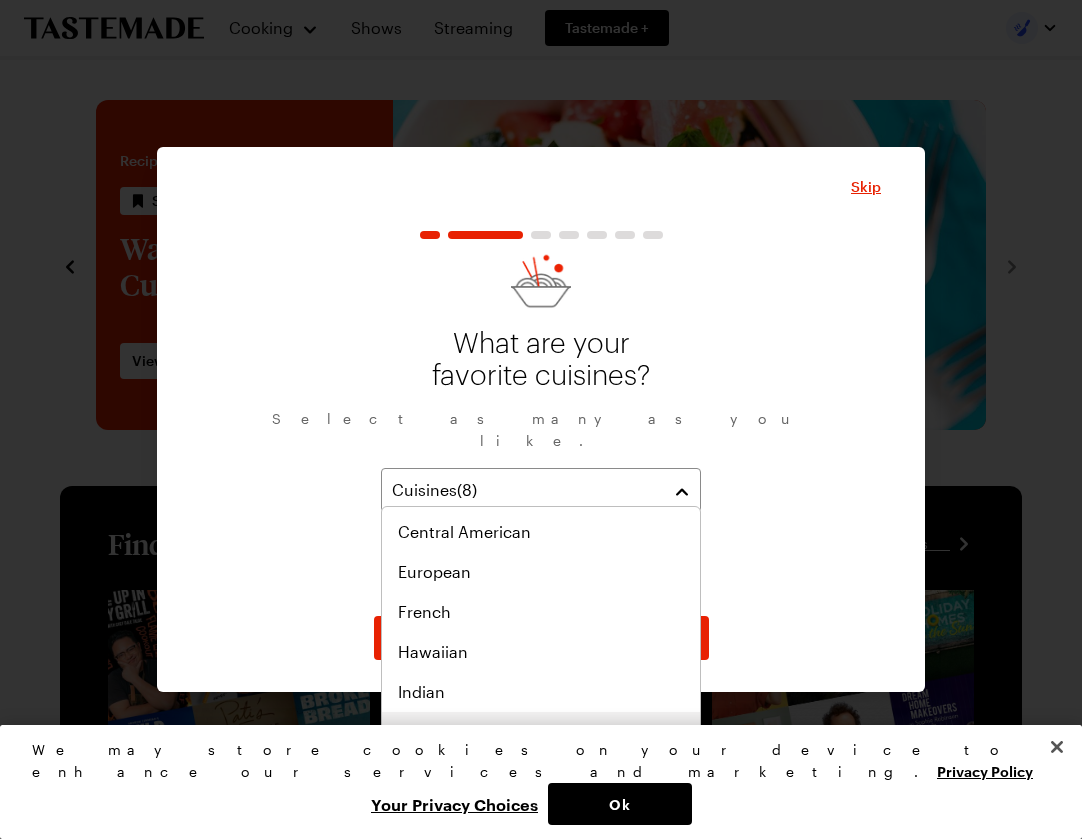 scroll, scrollTop: 521, scrollLeft: 0, axis: vertical 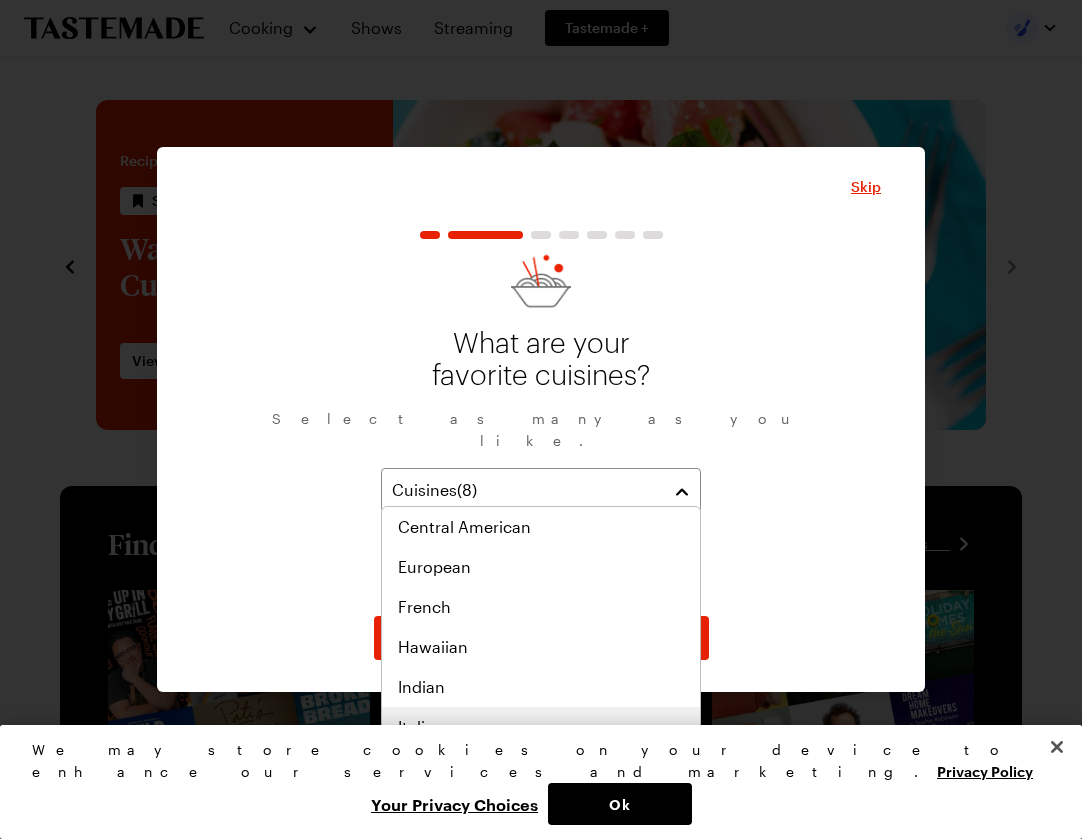 click on "Italian" at bounding box center (421, 727) 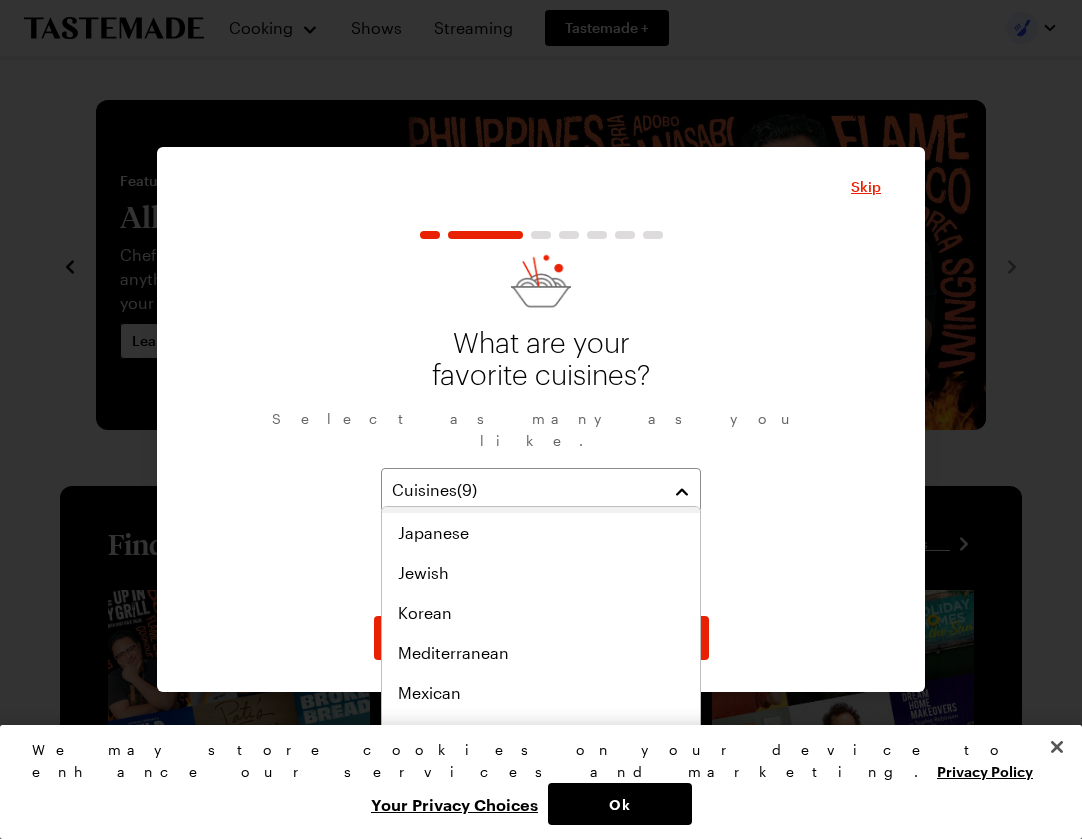 scroll, scrollTop: 761, scrollLeft: 0, axis: vertical 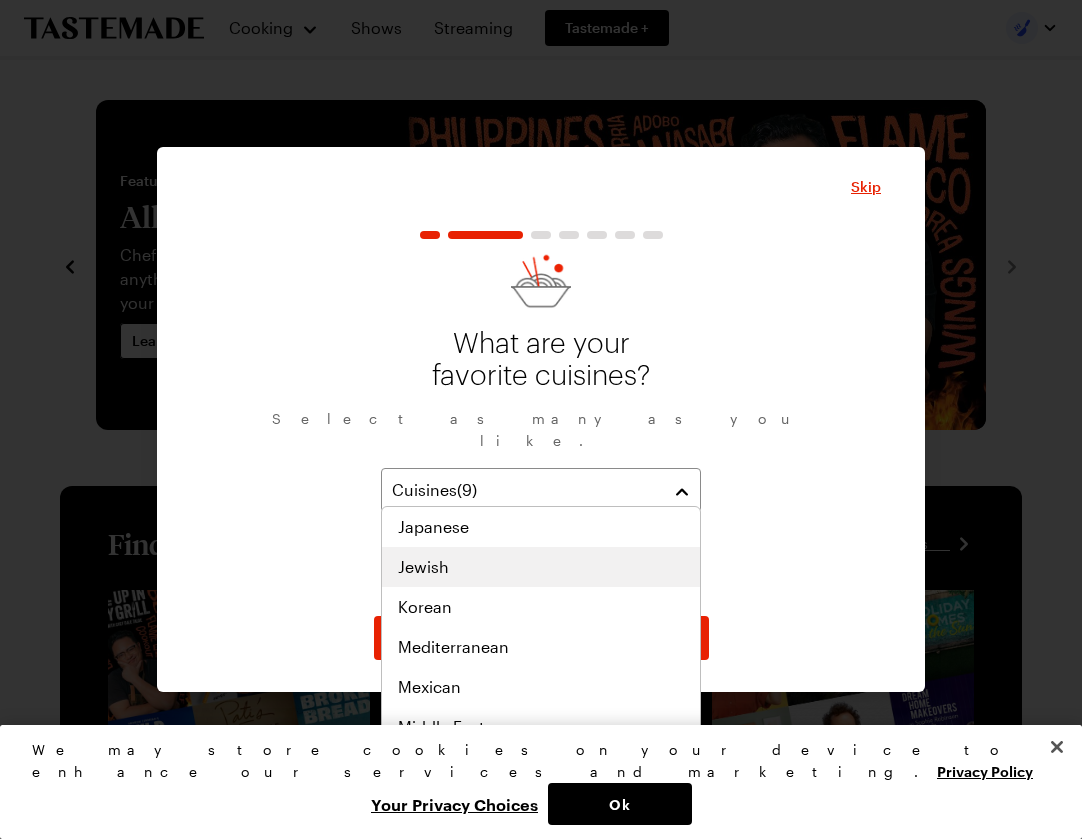 click on "Jewish" at bounding box center [423, 567] 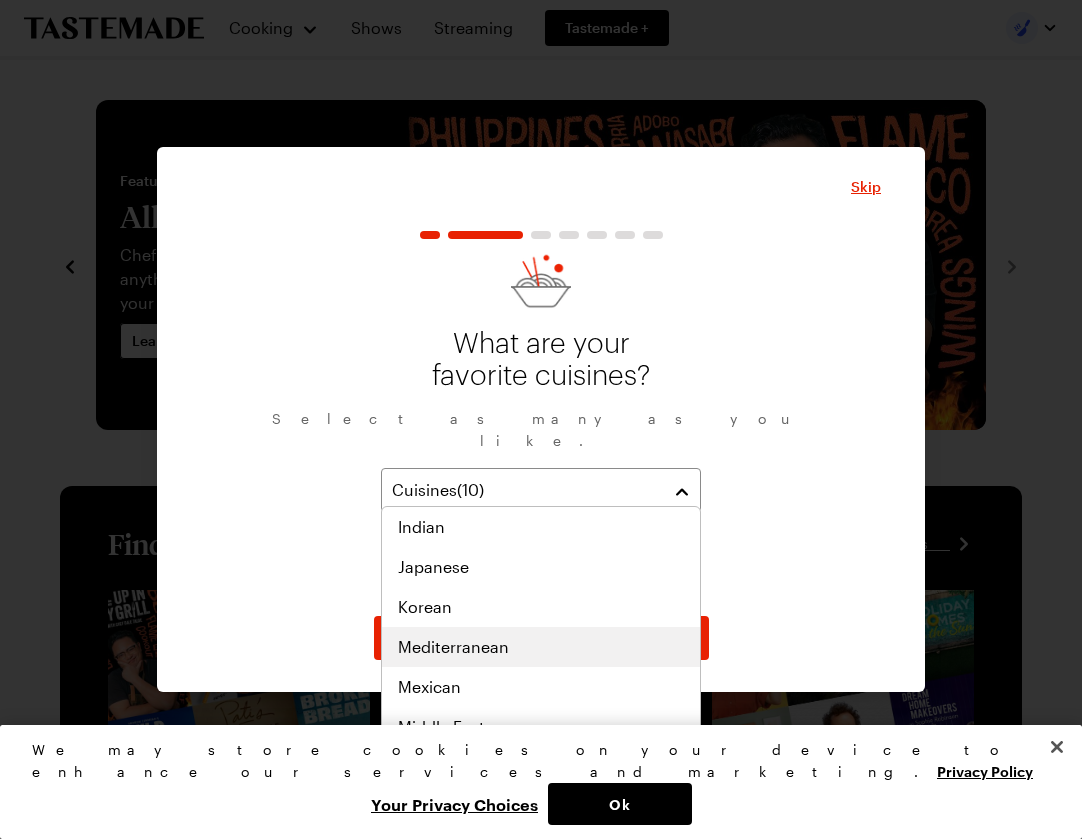click on "Mediterranean" at bounding box center [453, 647] 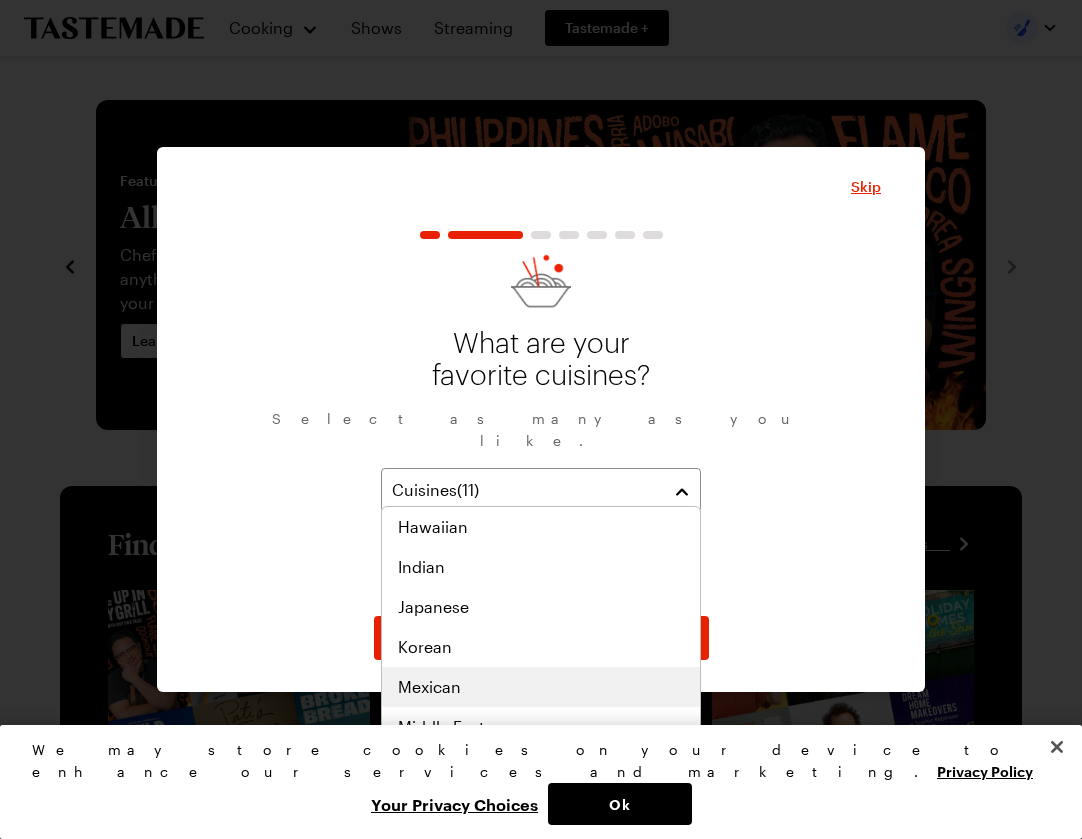 click on "Mexican" at bounding box center [429, 687] 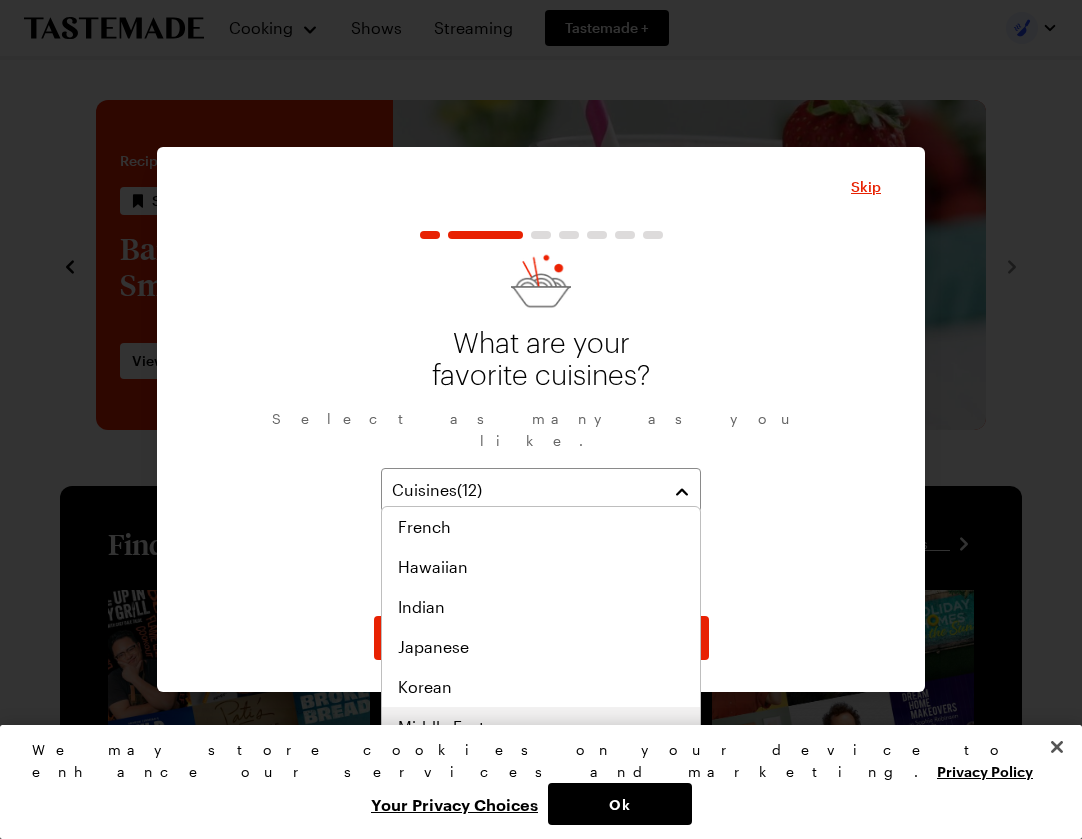 click on "Middle Eastern" at bounding box center (454, 727) 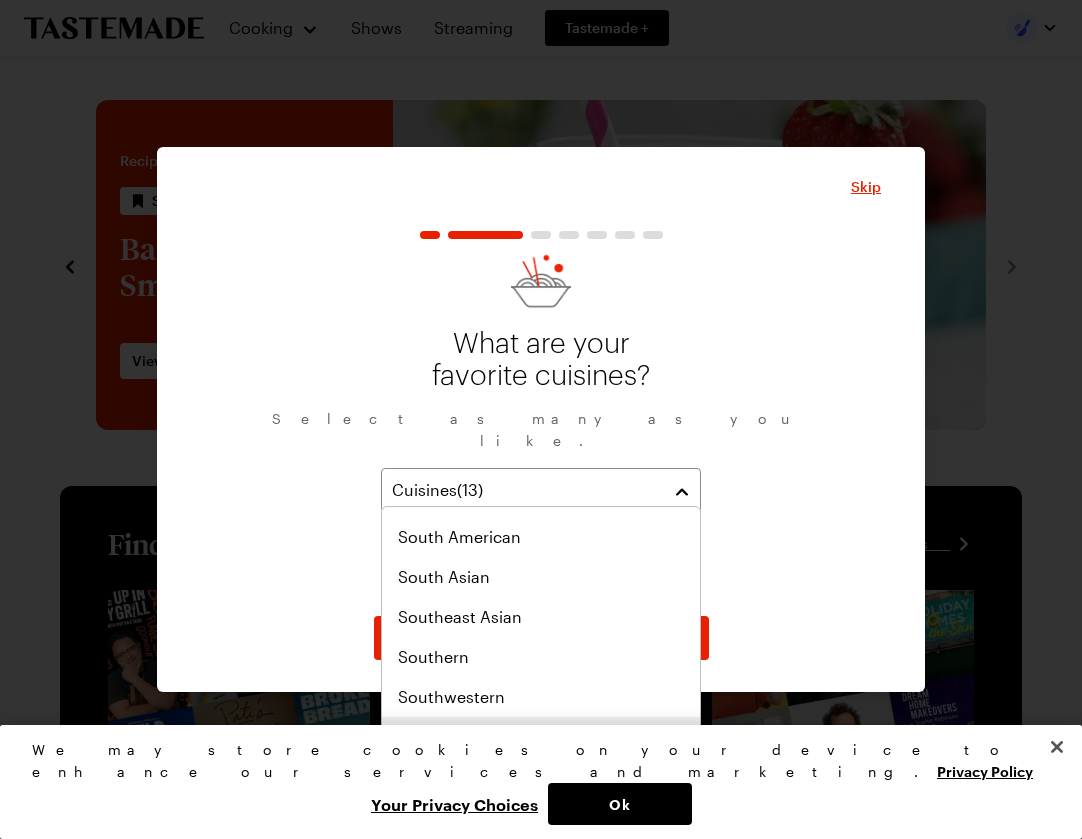 scroll, scrollTop: 1032, scrollLeft: 0, axis: vertical 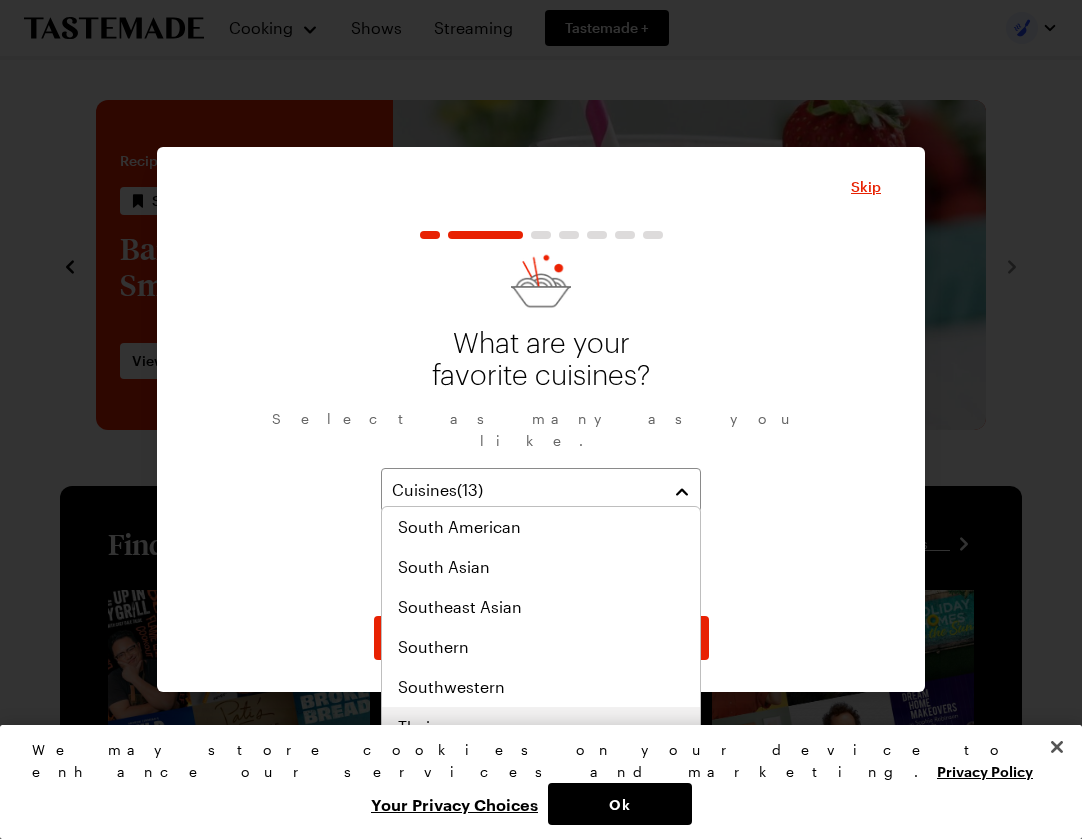 click on "Thai" at bounding box center (541, 727) 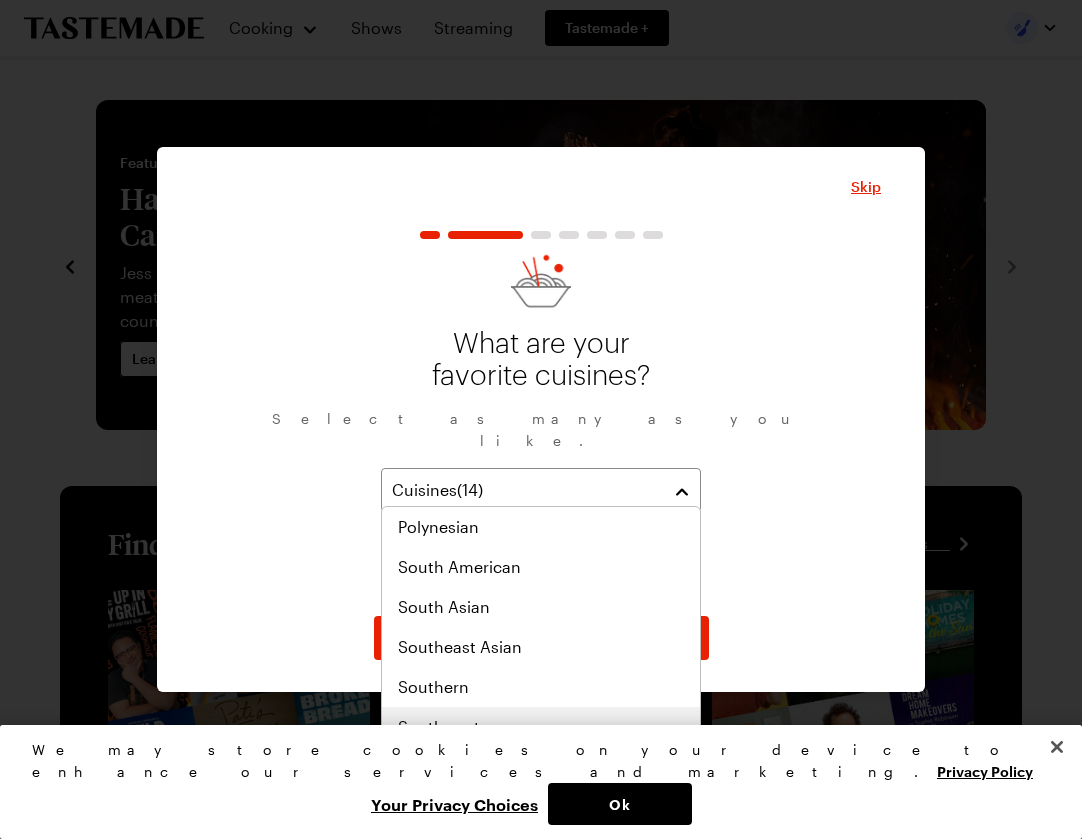 click on "Southwestern" at bounding box center (451, 727) 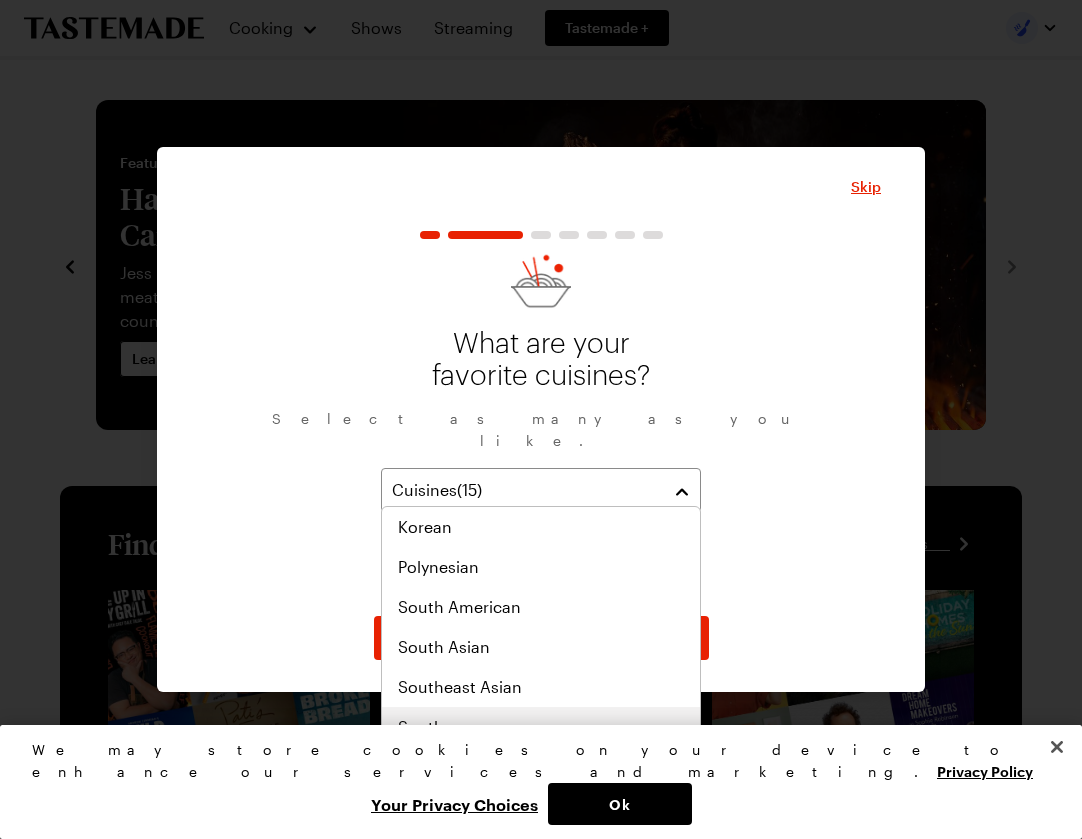 click on "Southern" at bounding box center [433, 727] 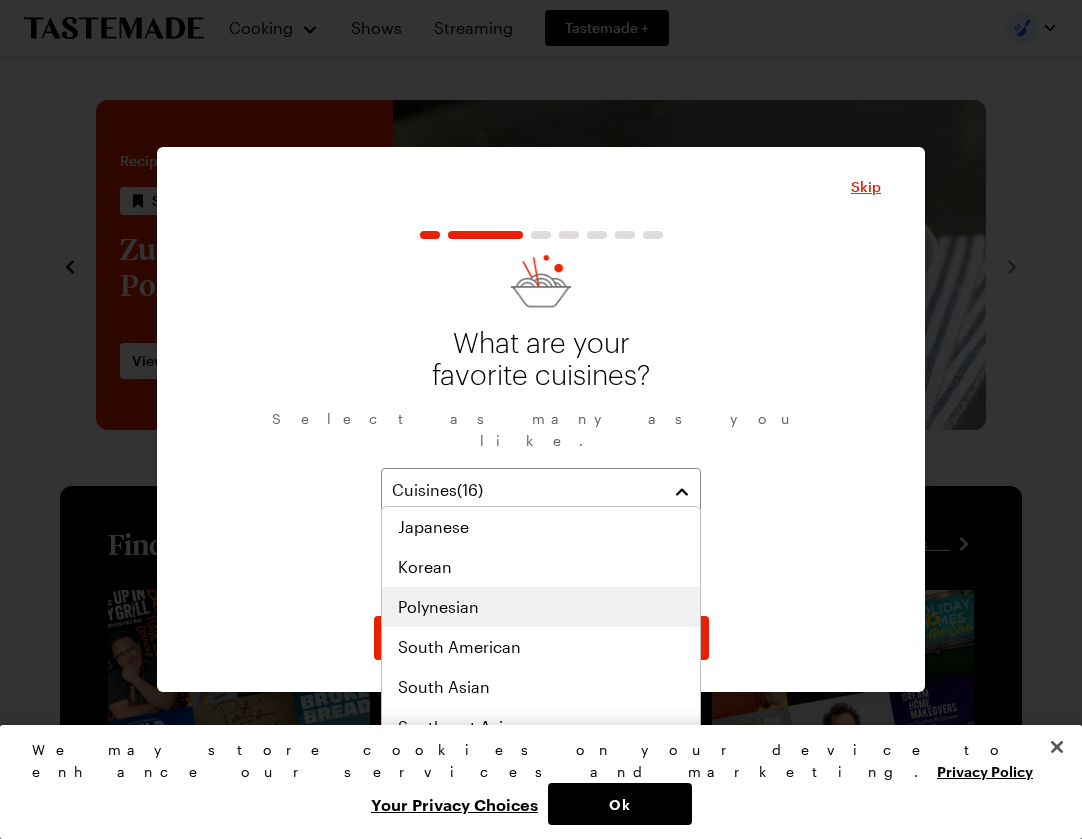 scroll, scrollTop: 1041, scrollLeft: 0, axis: vertical 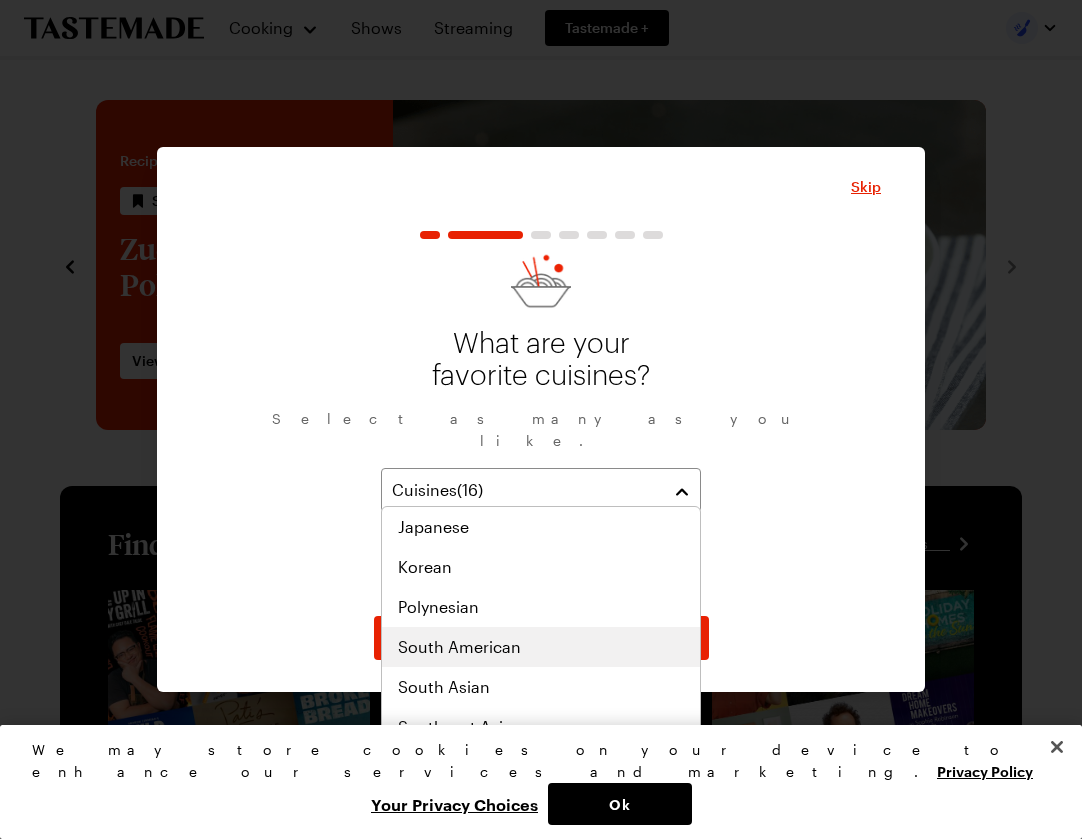 click on "South American" at bounding box center (541, 647) 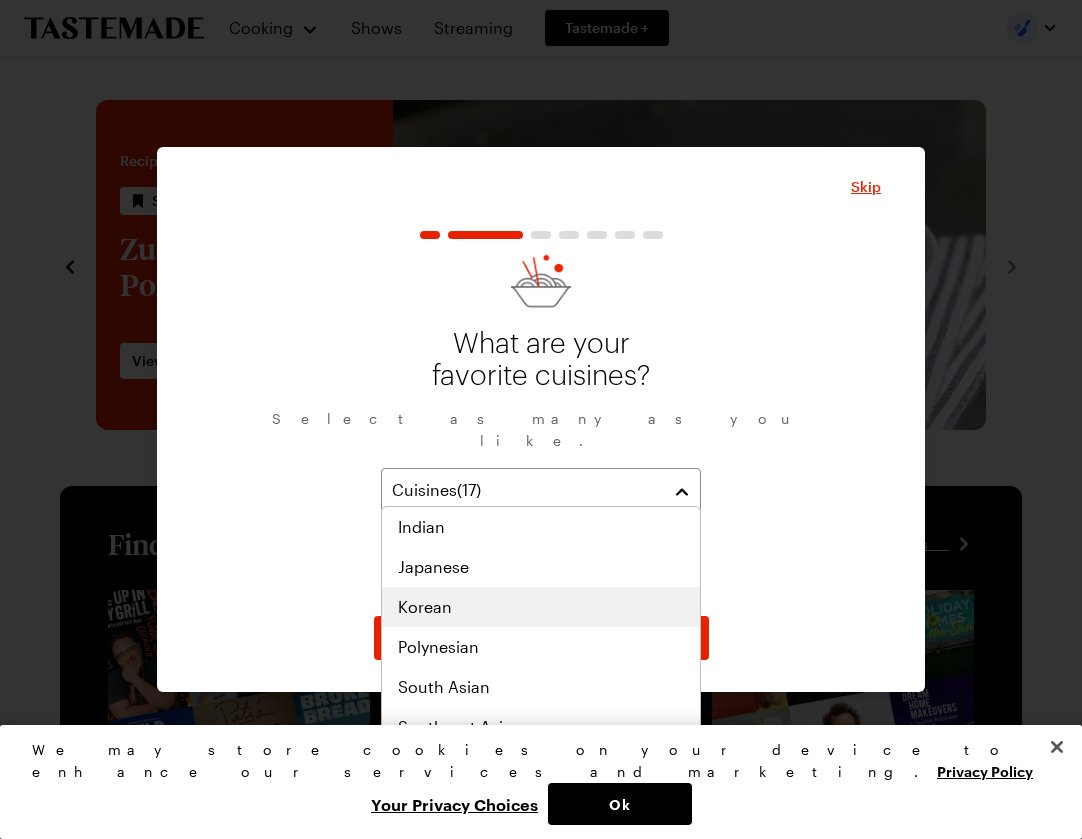 click on "Korean" at bounding box center [425, 607] 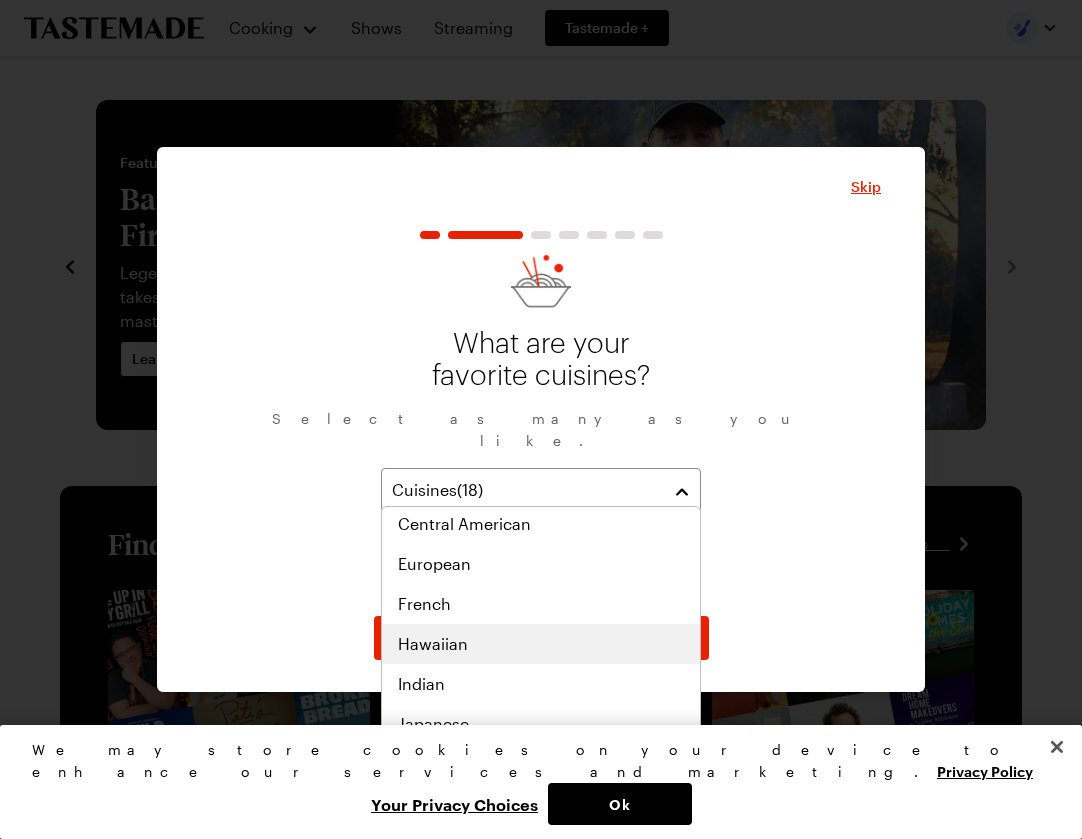 scroll, scrollTop: 911, scrollLeft: 0, axis: vertical 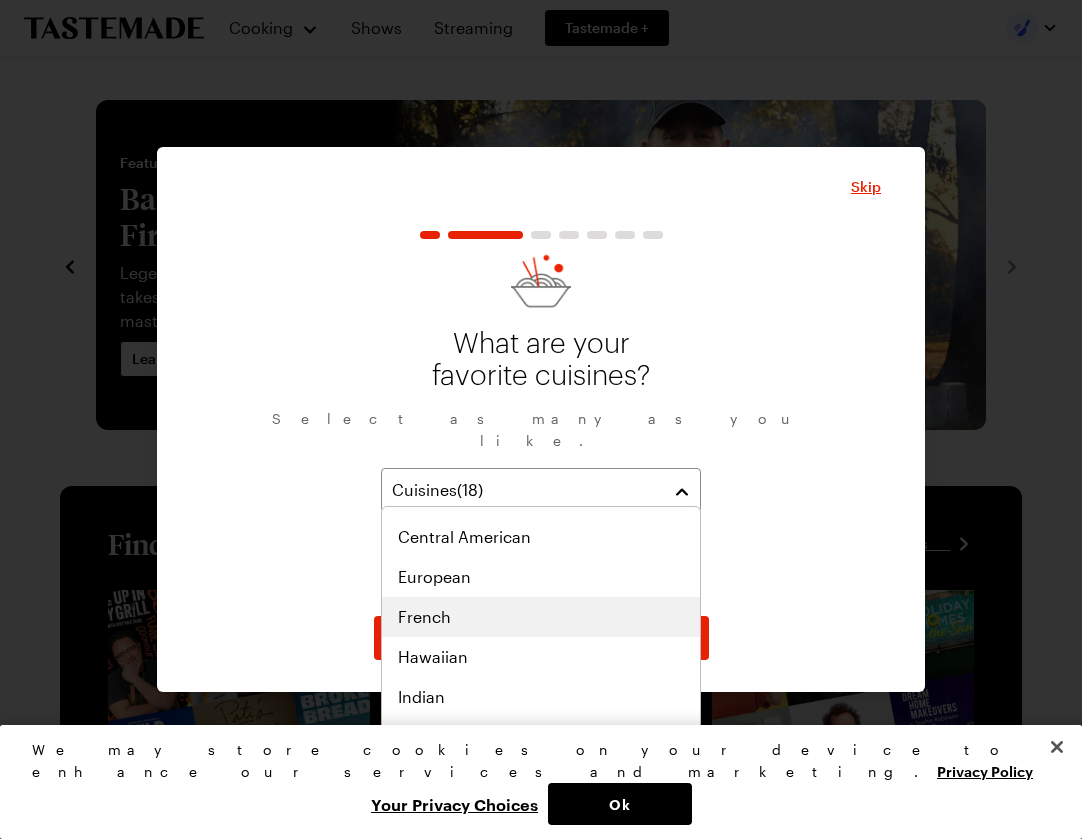 click on "French" at bounding box center (541, 617) 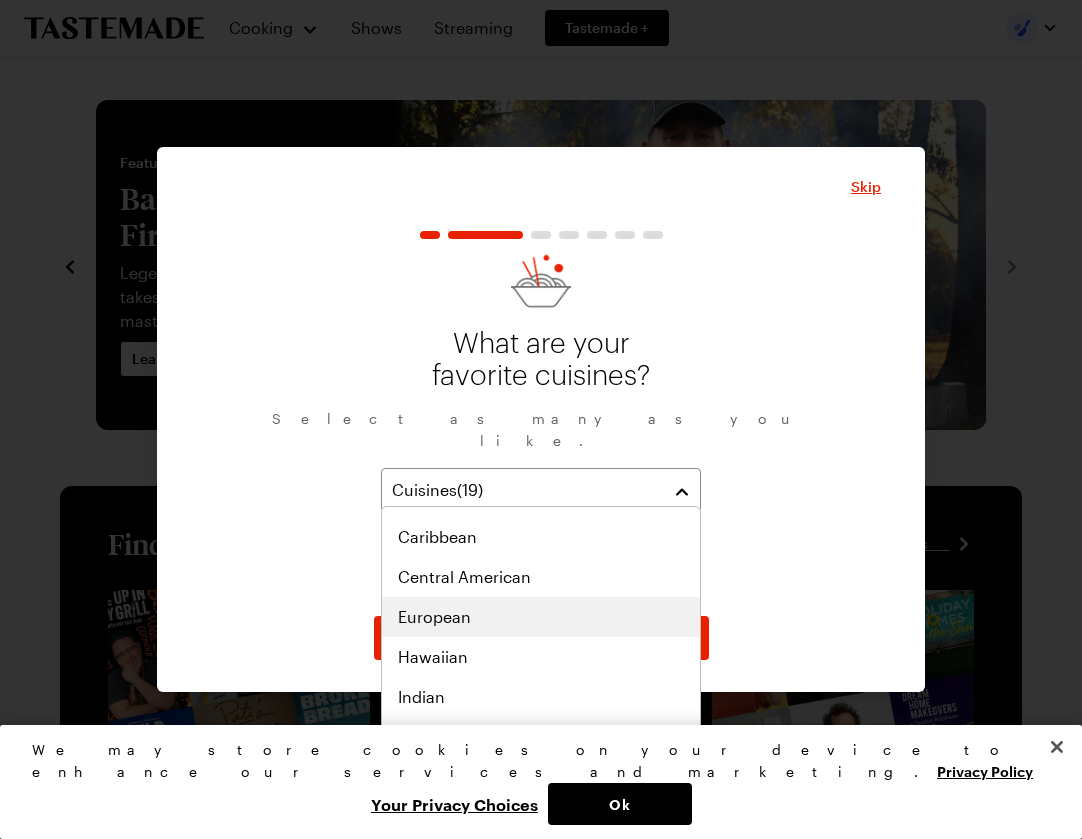 click on "European" at bounding box center (541, 617) 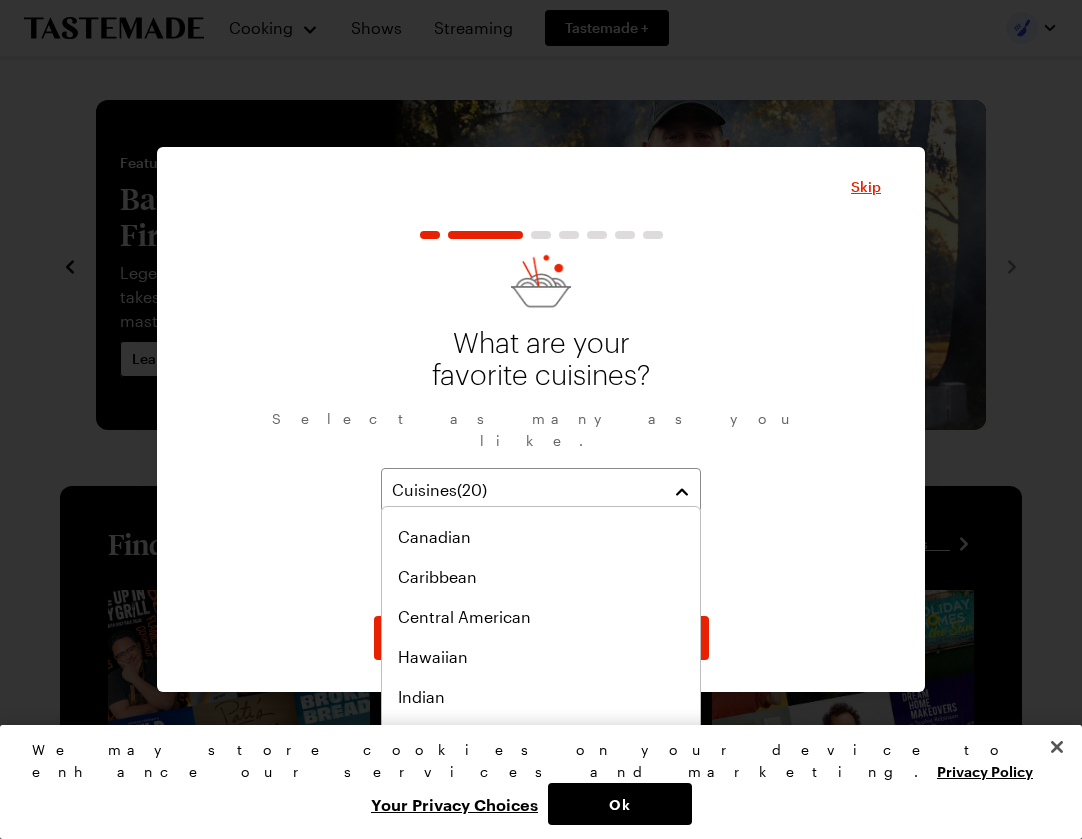 click on "What are your favorite cuisines? Select as many as you like. Cuisines ( 20 ) American Asian Cajun/Creole Chinese Eastern European German Greek Irish Italian Jewish Mediterranean Mexican Middle Eastern Thai Southwestern Southern South American Korean French European" at bounding box center (541, 428) 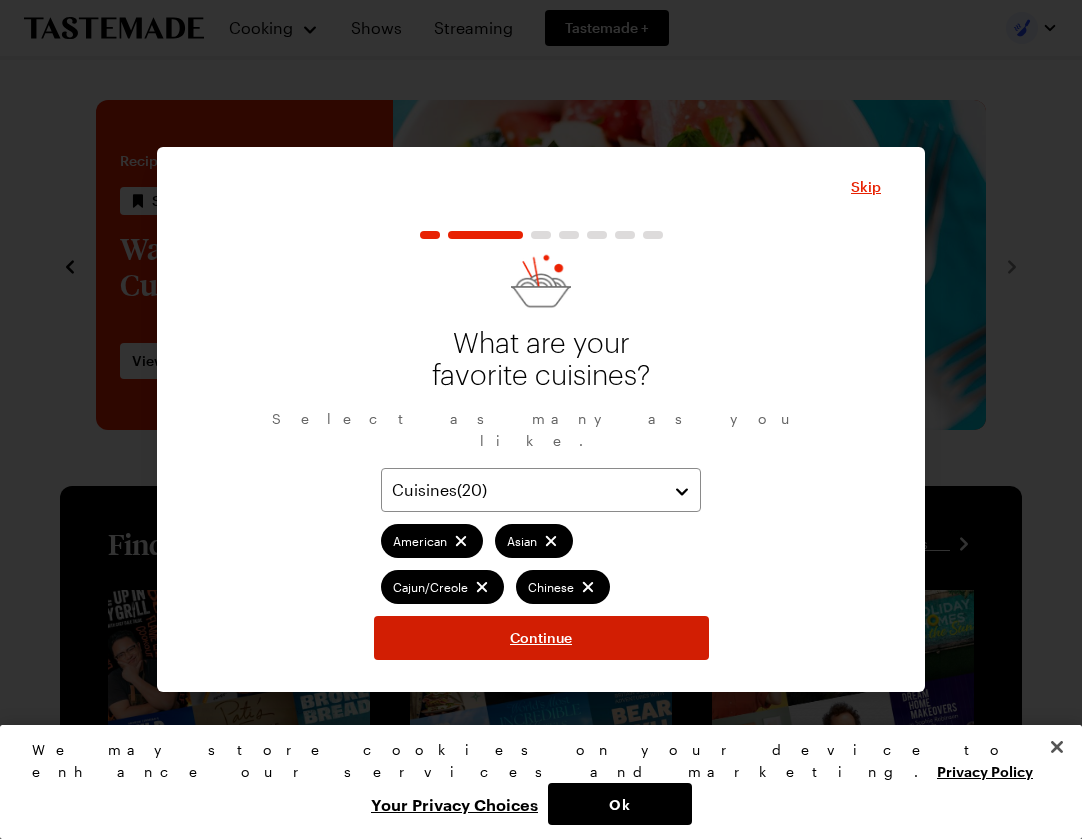 click on "Continue" at bounding box center [541, 638] 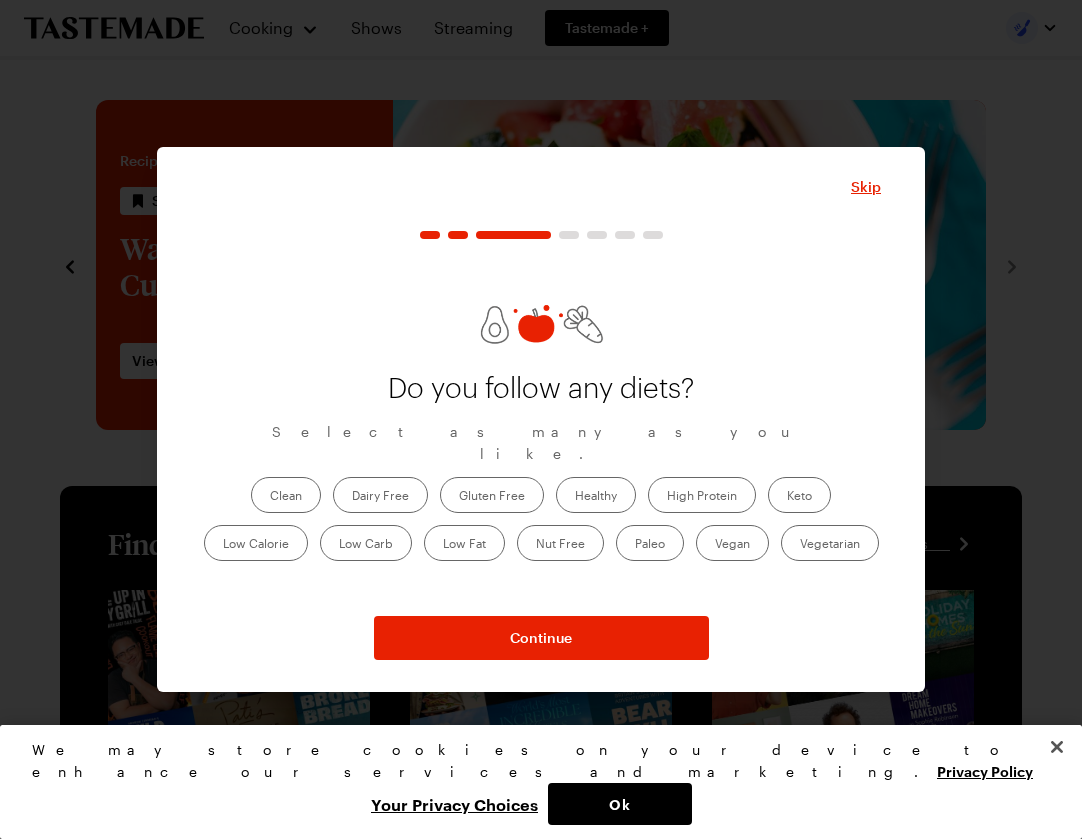 click on "Healthy" at bounding box center (596, 495) 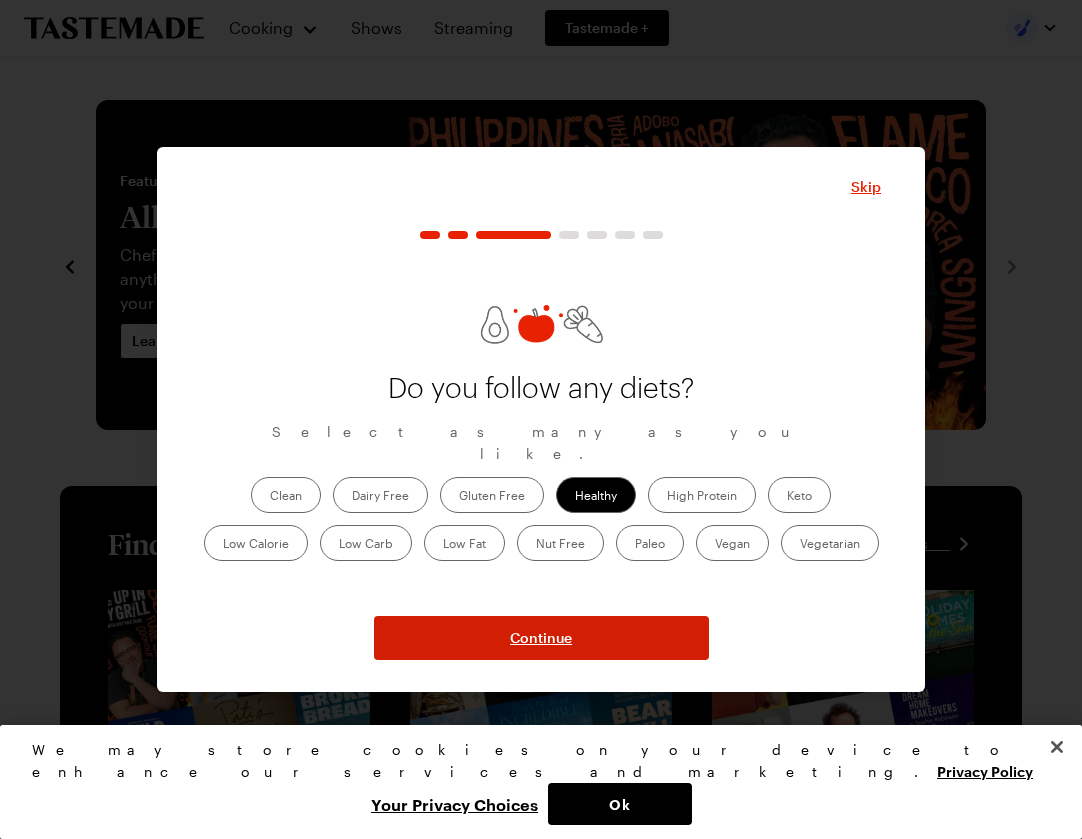 click on "Continue" at bounding box center [541, 638] 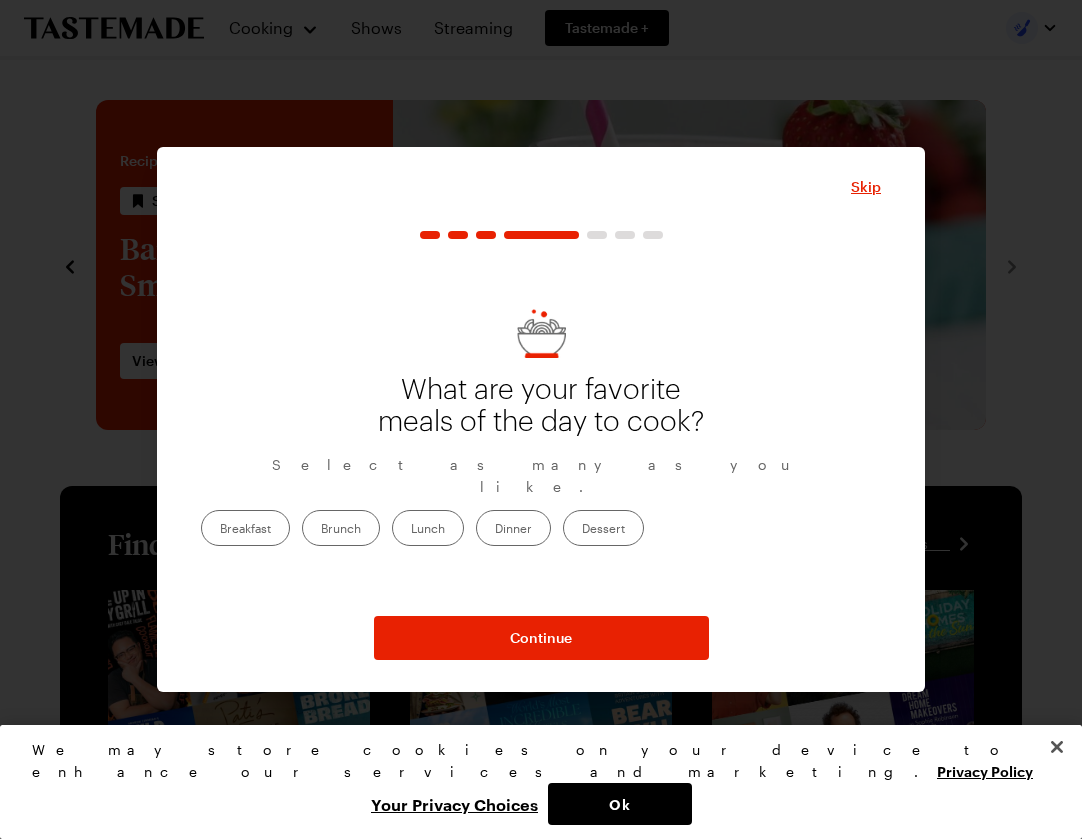 click on "Dinner" at bounding box center (513, 528) 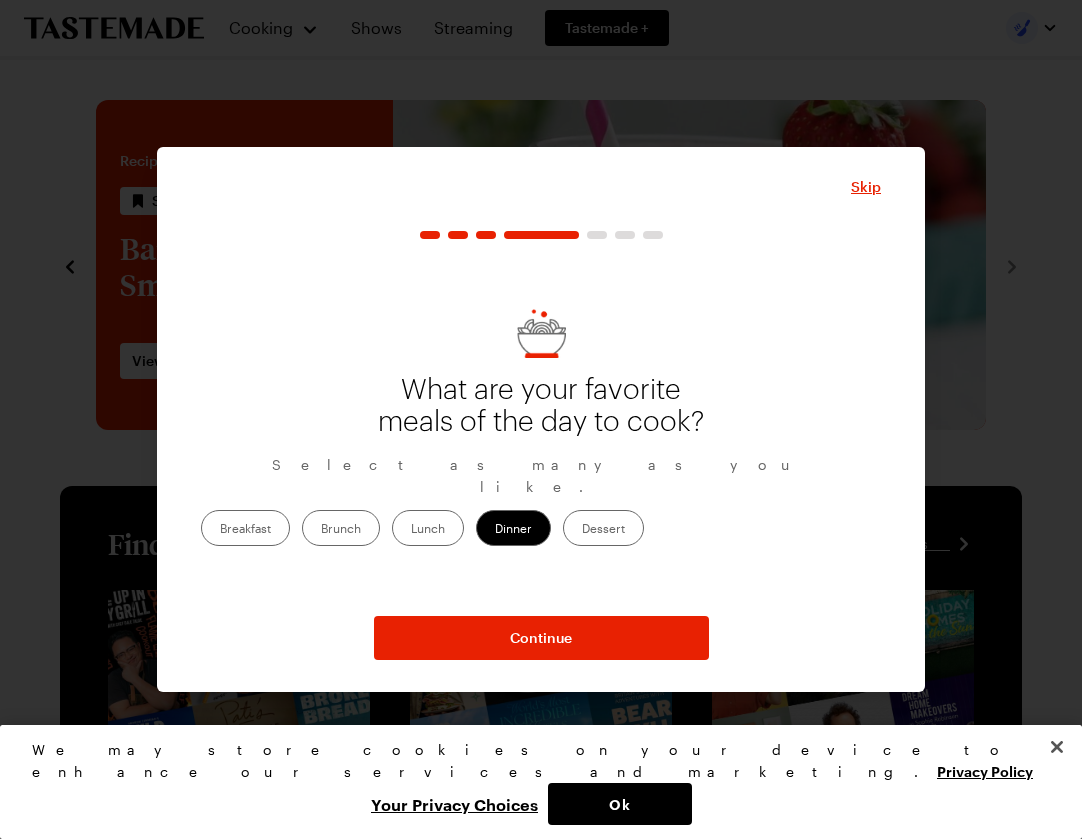 drag, startPoint x: 723, startPoint y: 517, endPoint x: 684, endPoint y: 564, distance: 61.073727 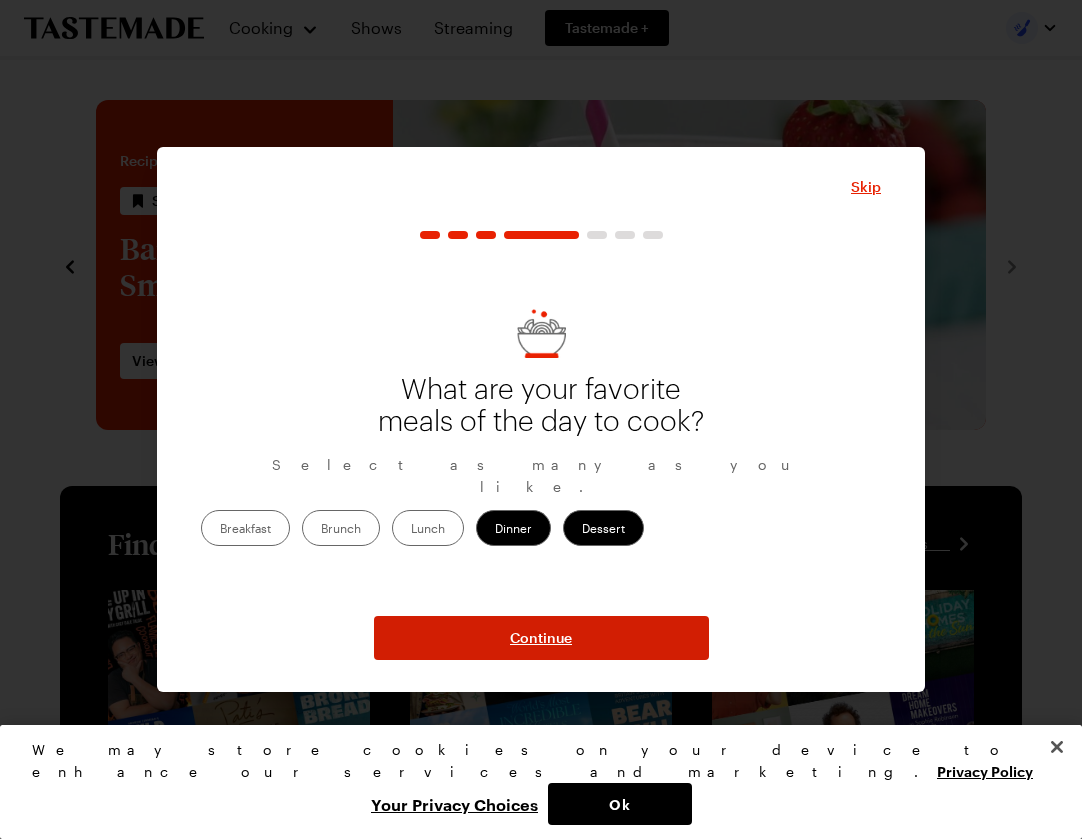 click on "Continue" at bounding box center [541, 638] 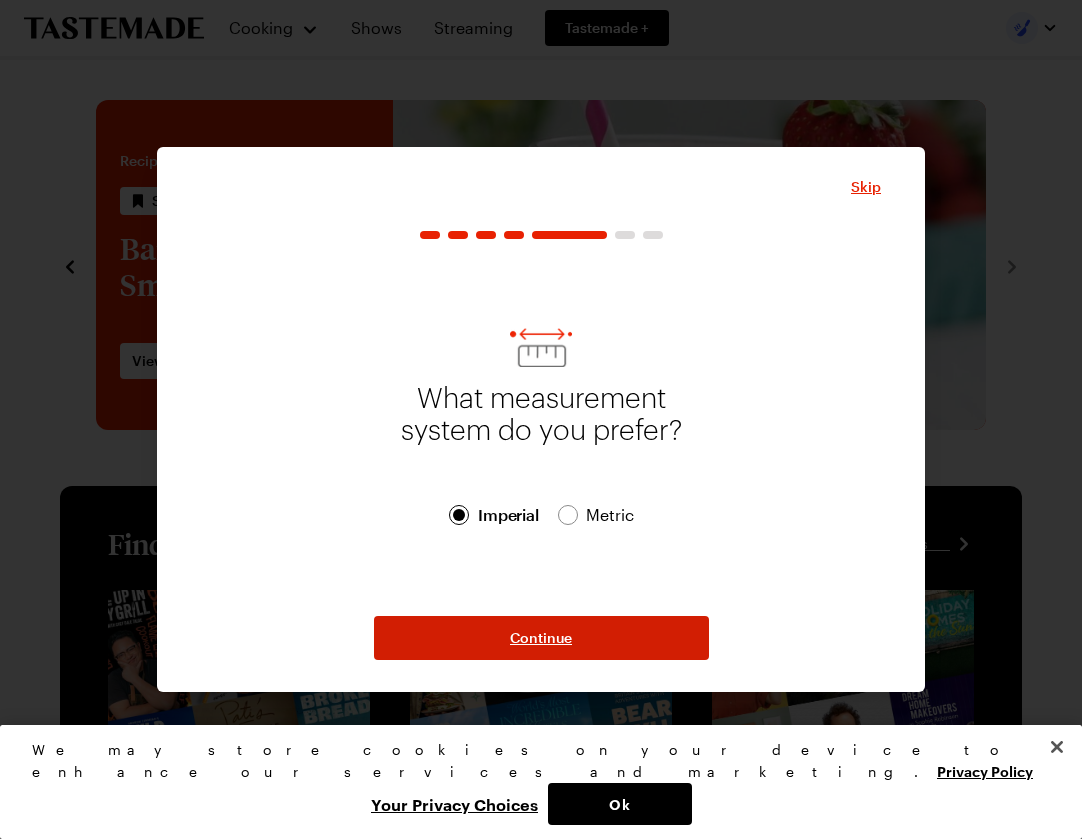 click on "Continue" at bounding box center (541, 638) 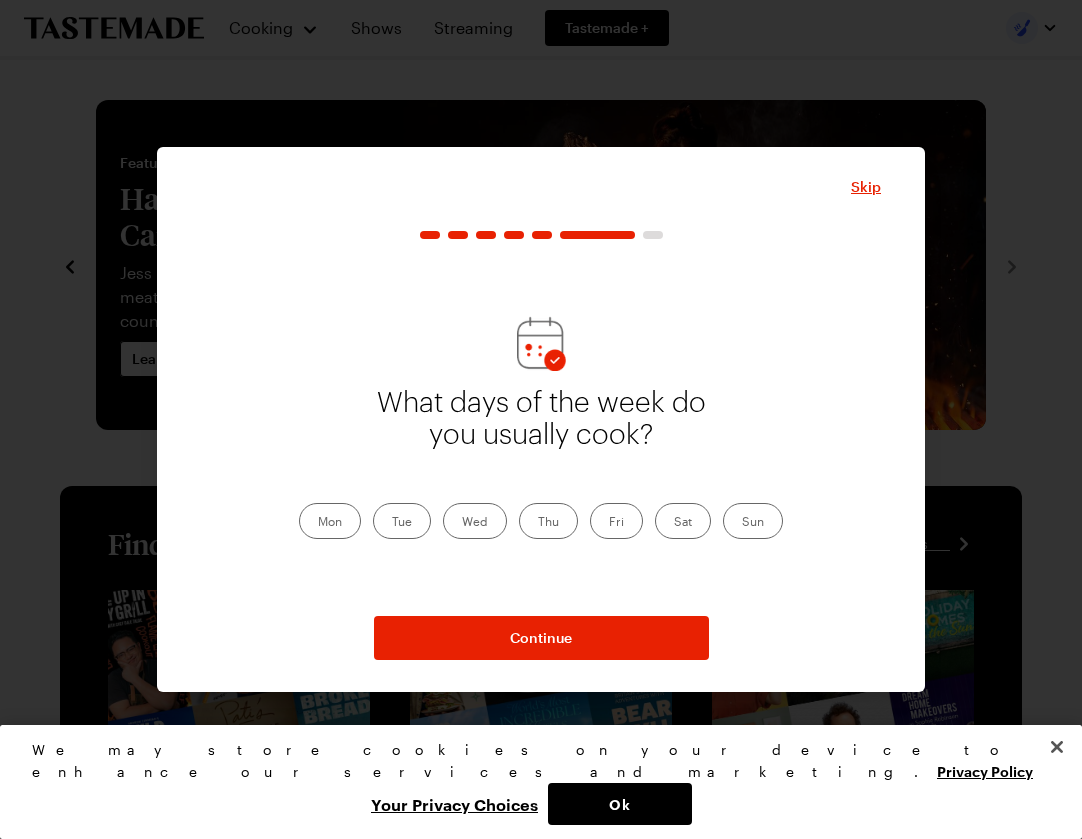 click on "Sat" at bounding box center [683, 521] 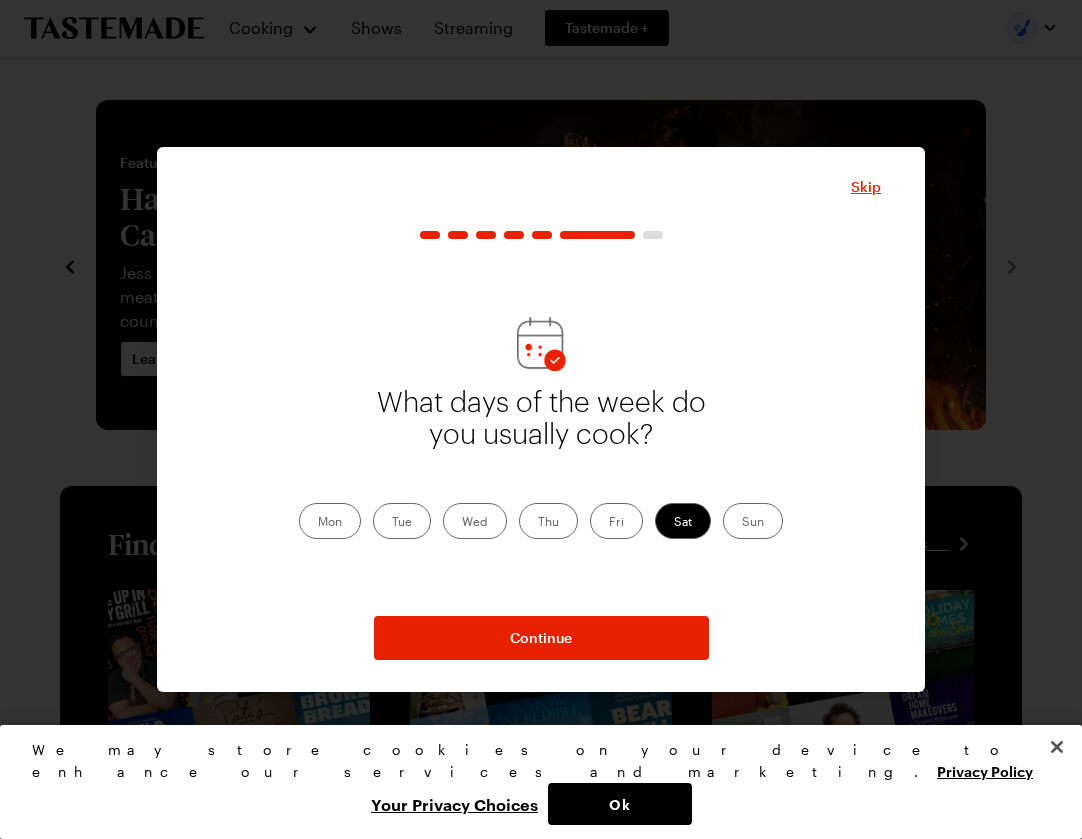 click on "Sun" at bounding box center (753, 521) 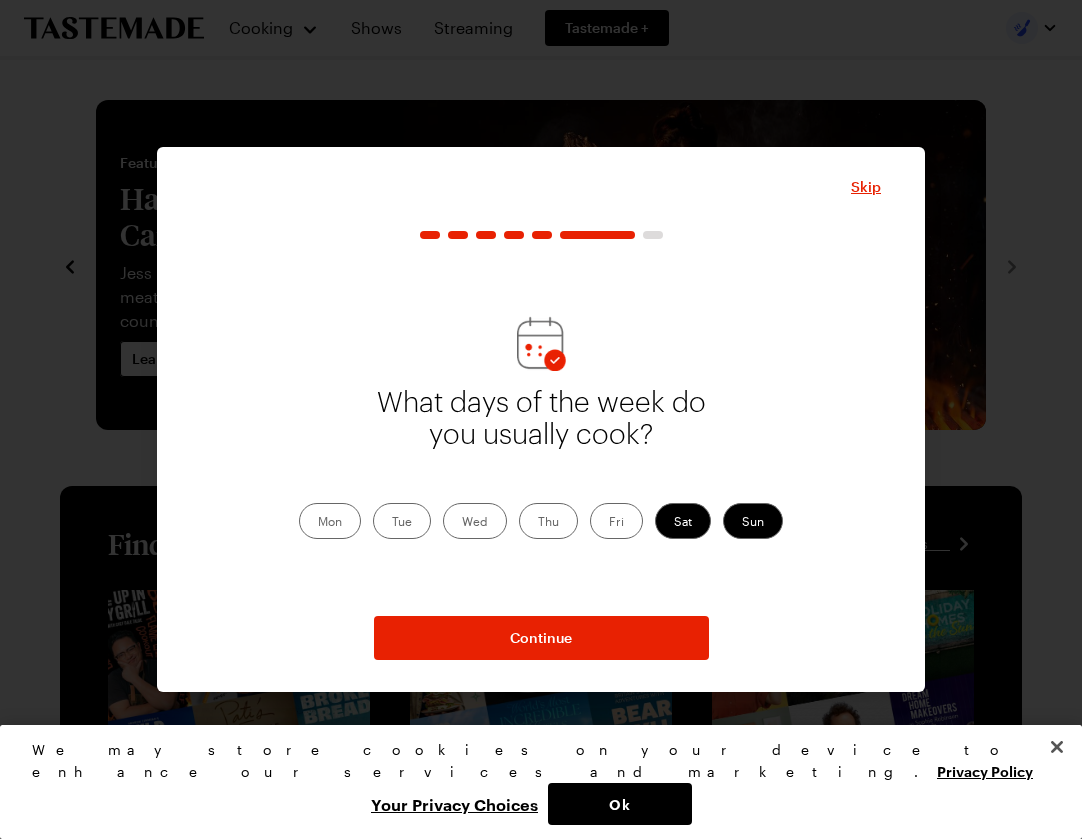 click on "Thu" at bounding box center [548, 521] 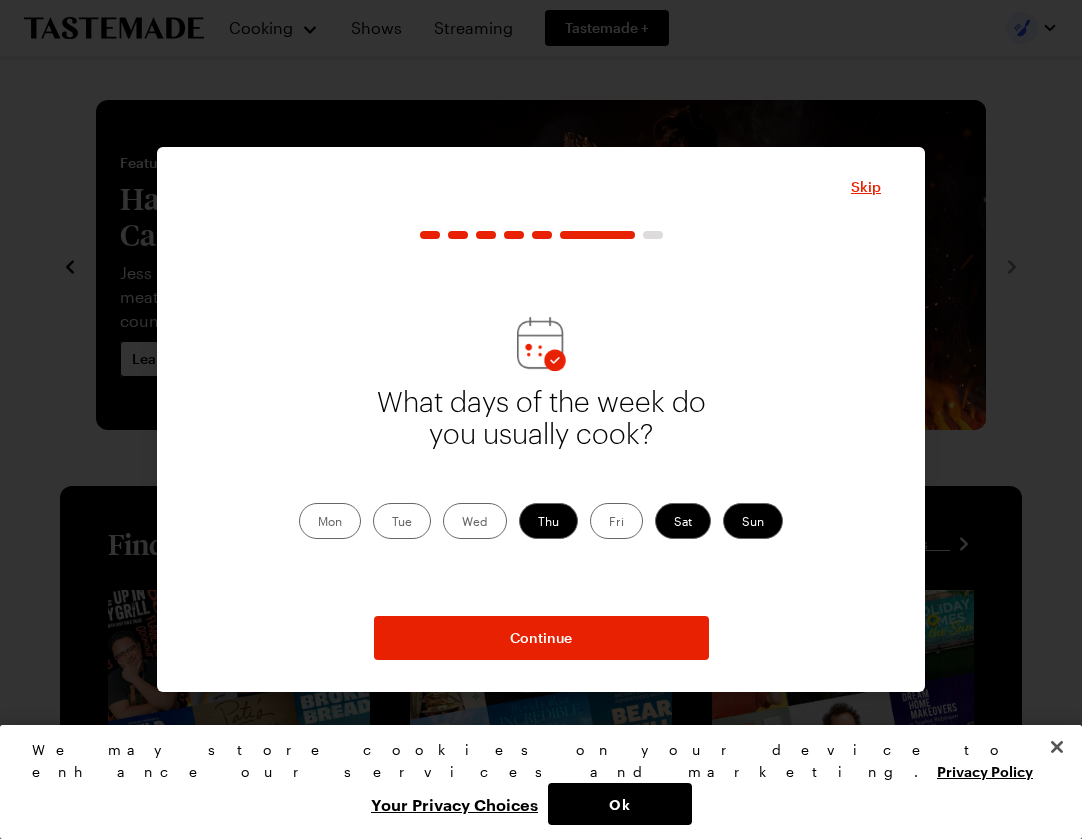 drag, startPoint x: 627, startPoint y: 513, endPoint x: 620, endPoint y: 534, distance: 22.135944 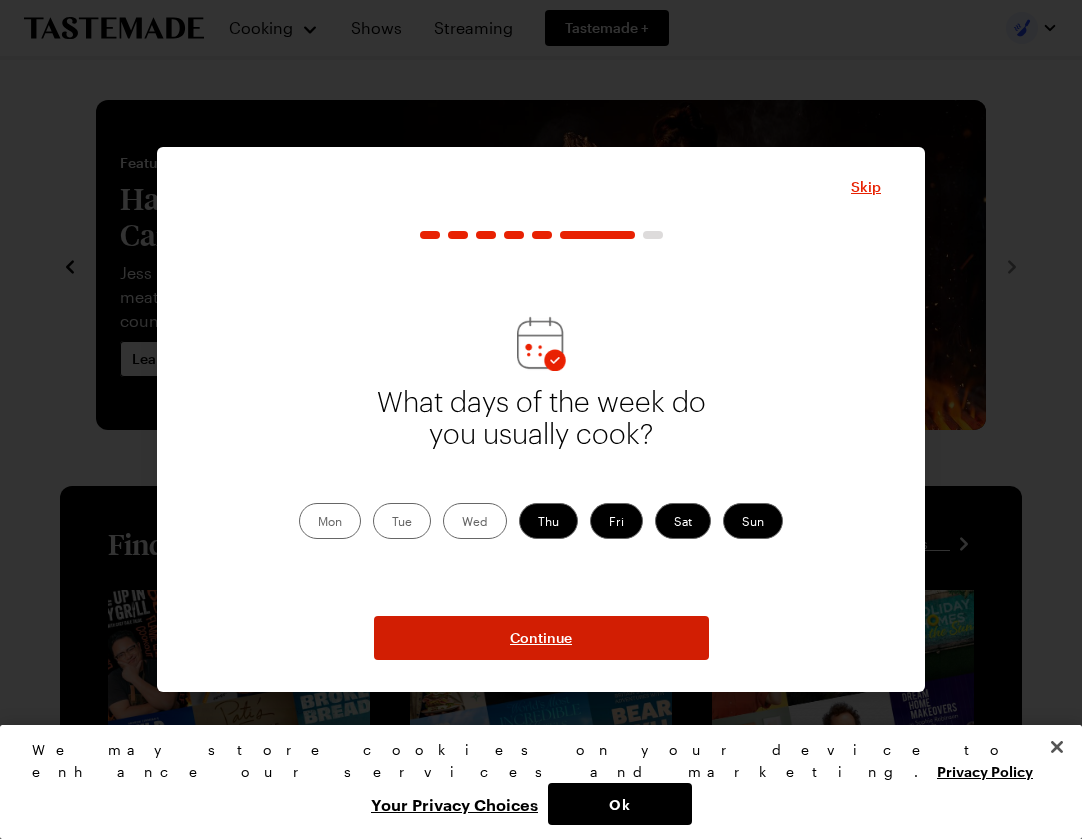 click on "Continue" at bounding box center [541, 638] 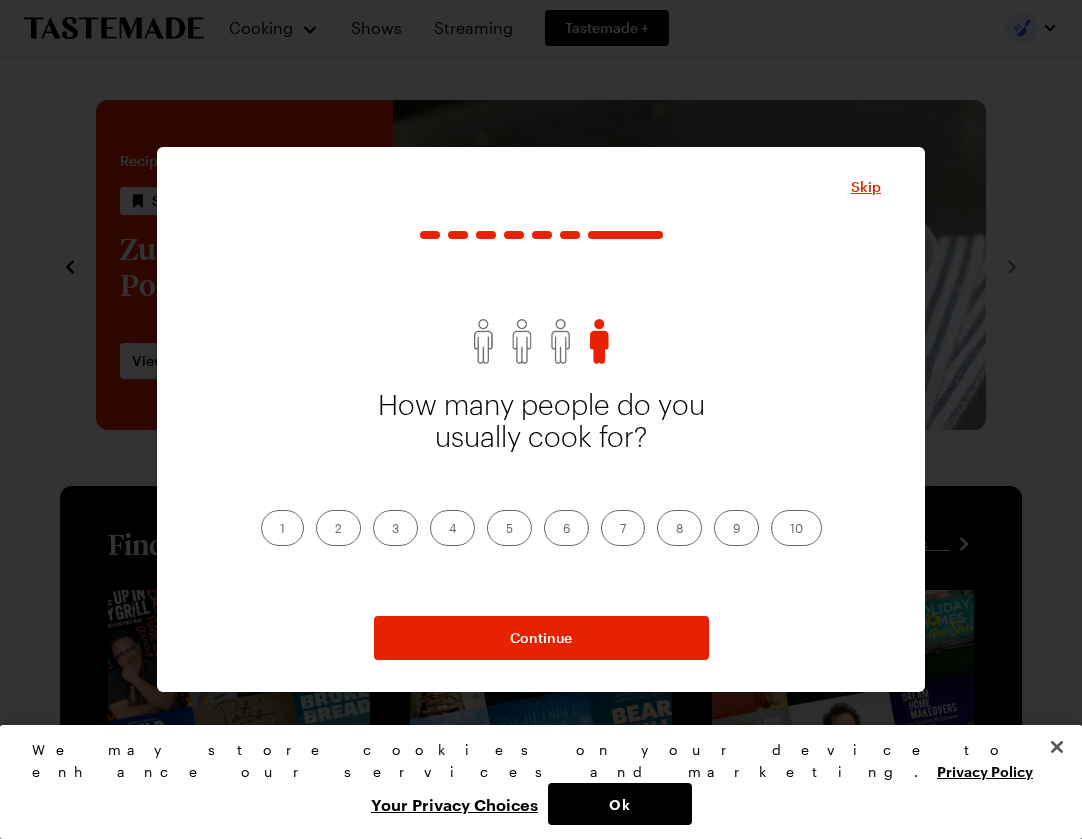 click on "2" at bounding box center (338, 528) 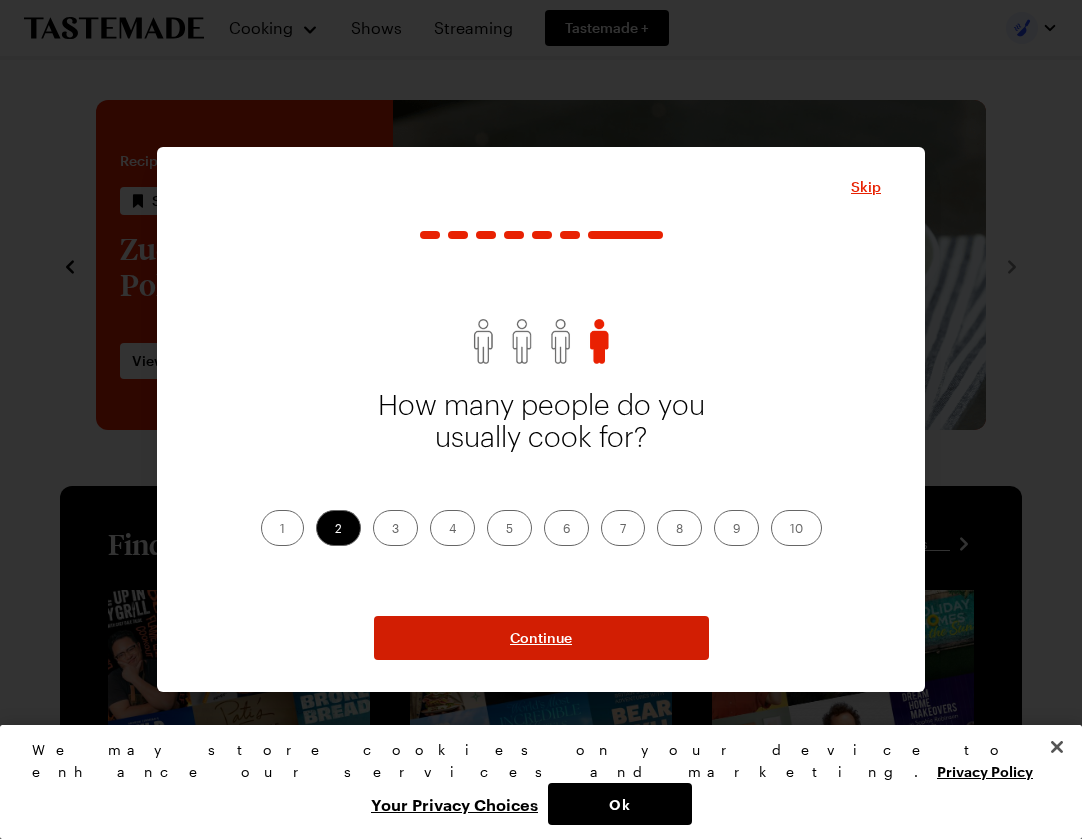 click on "Continue" at bounding box center [541, 638] 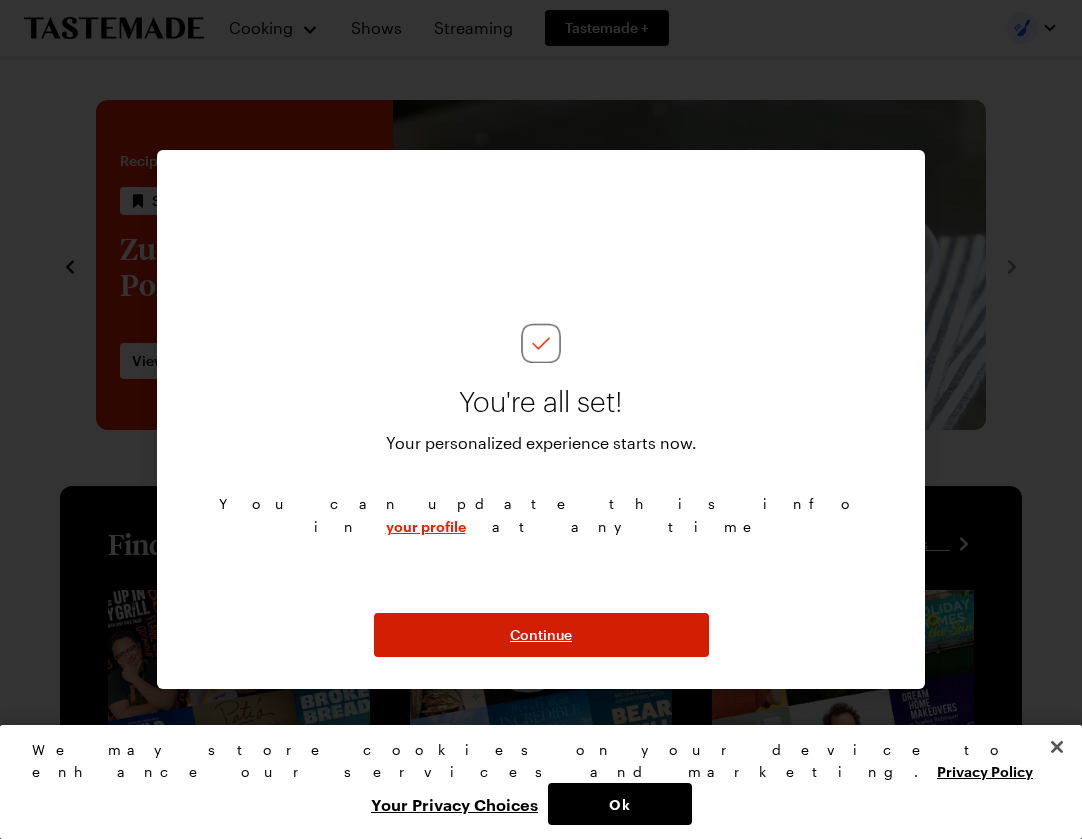 click on "Continue" at bounding box center (541, 635) 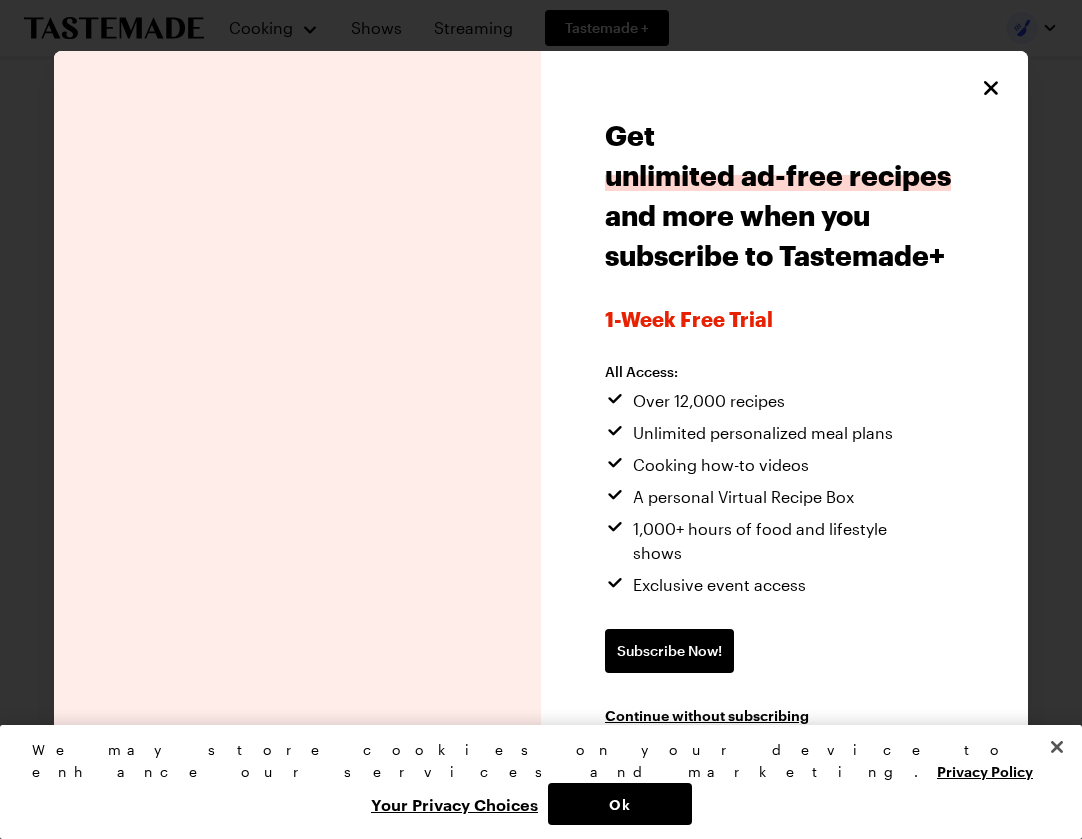 click 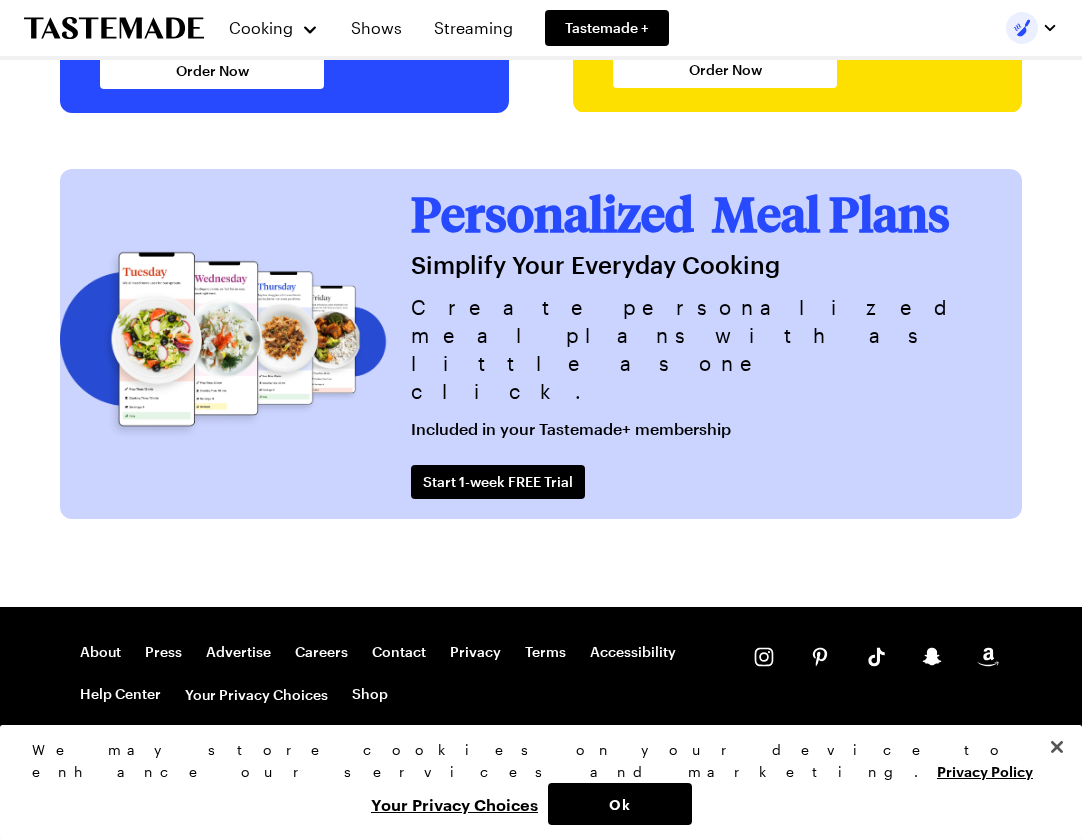 scroll, scrollTop: 4312, scrollLeft: 0, axis: vertical 